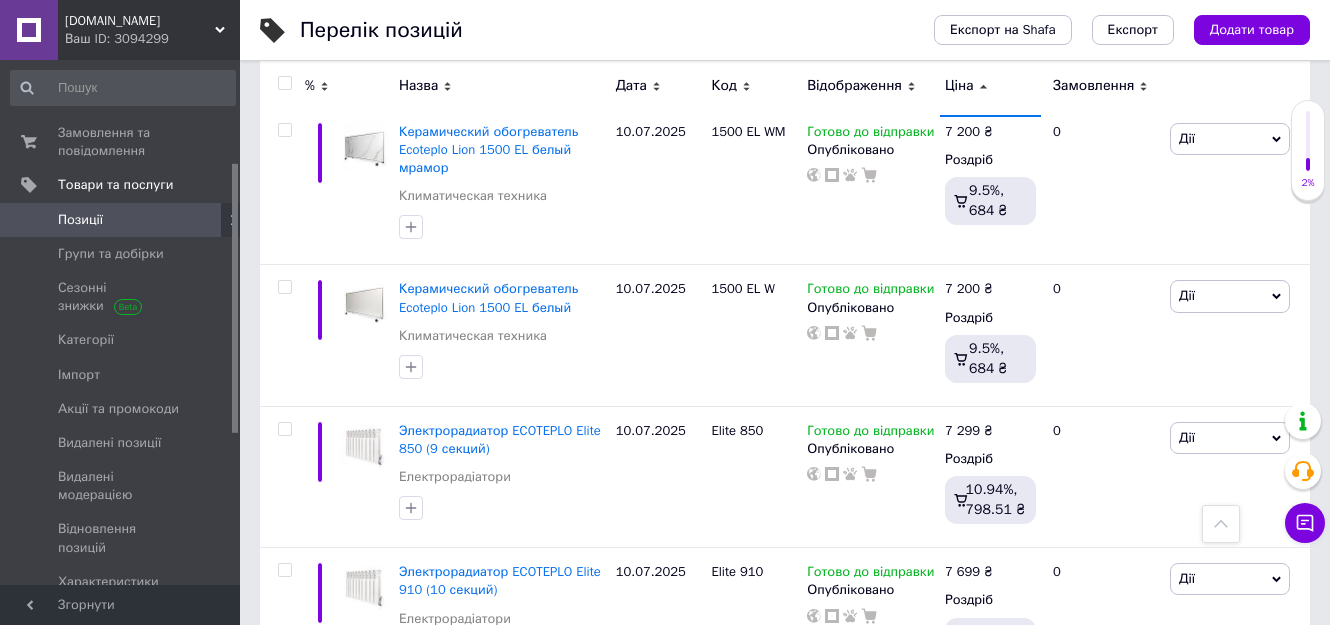 scroll, scrollTop: 7680, scrollLeft: 0, axis: vertical 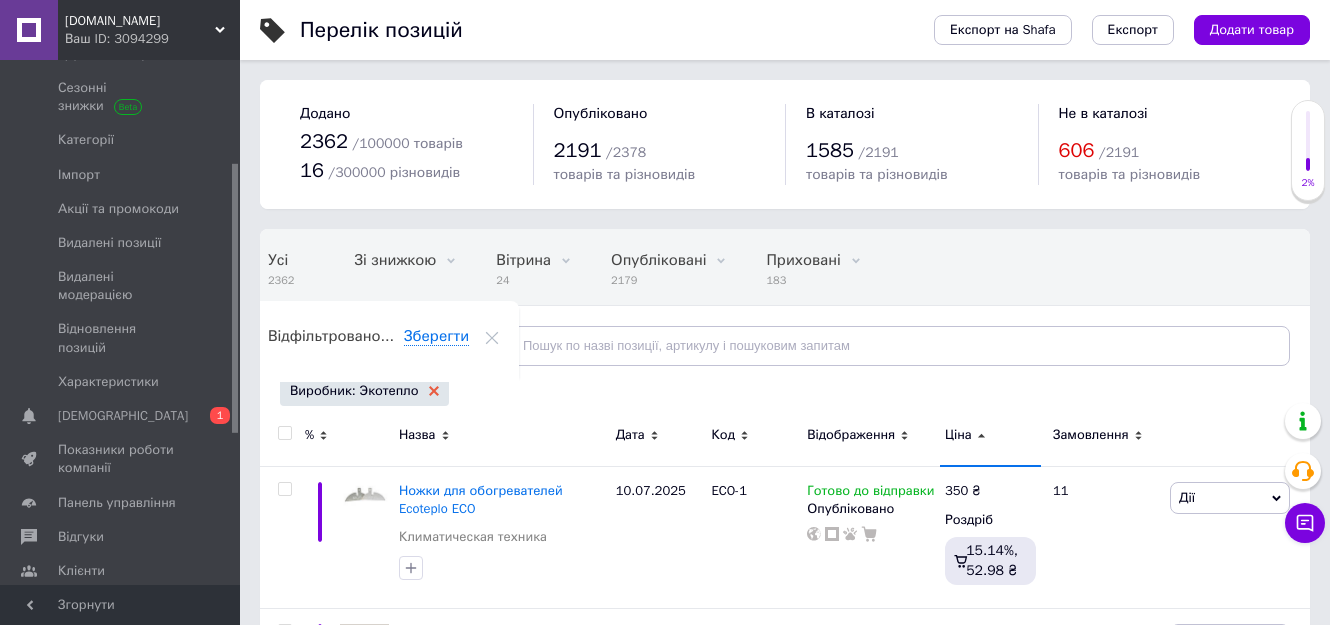 click 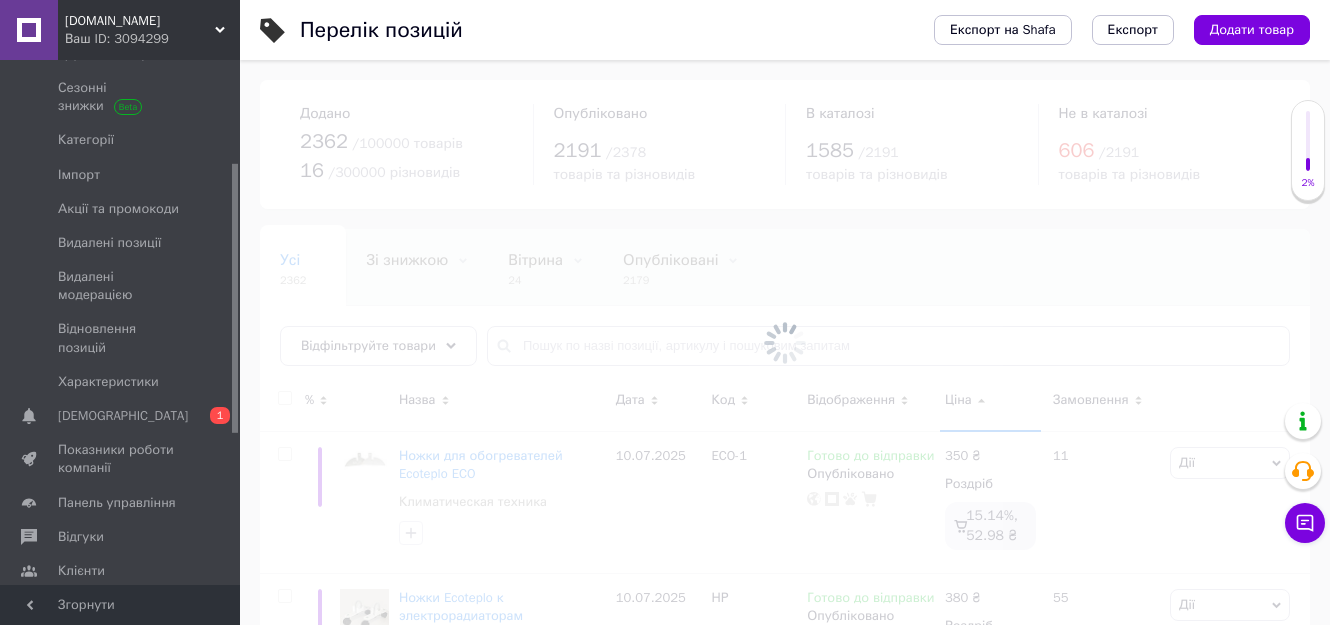 scroll, scrollTop: 0, scrollLeft: 0, axis: both 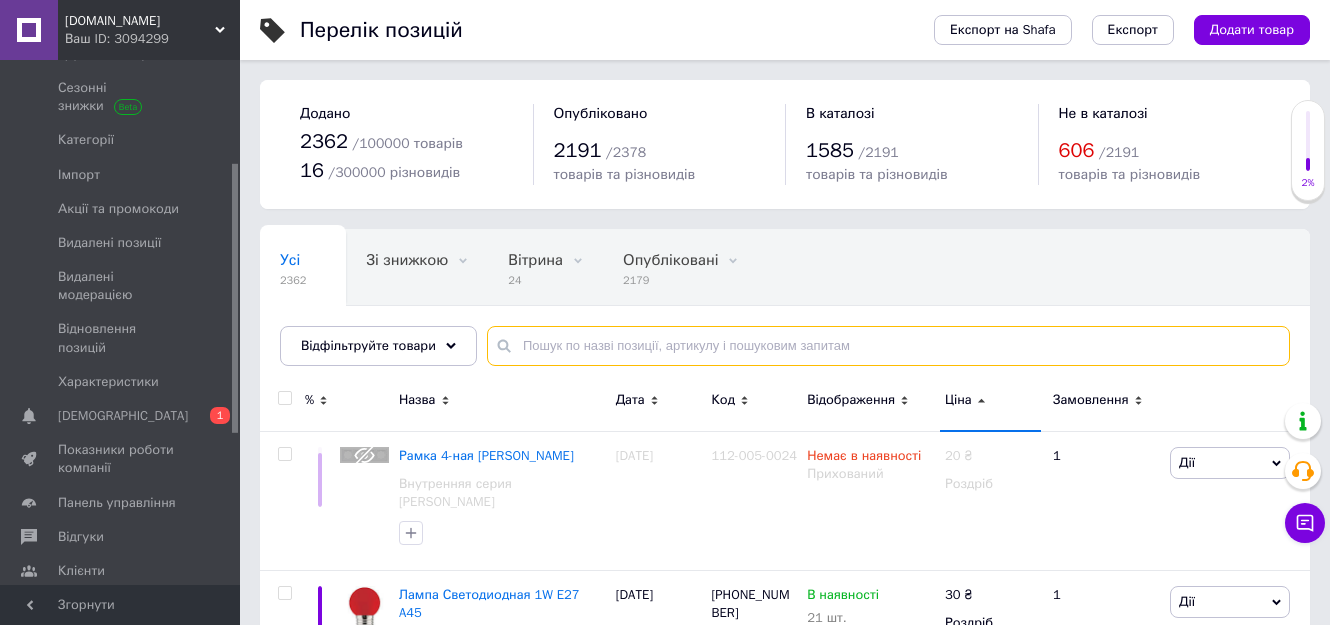 click at bounding box center (888, 346) 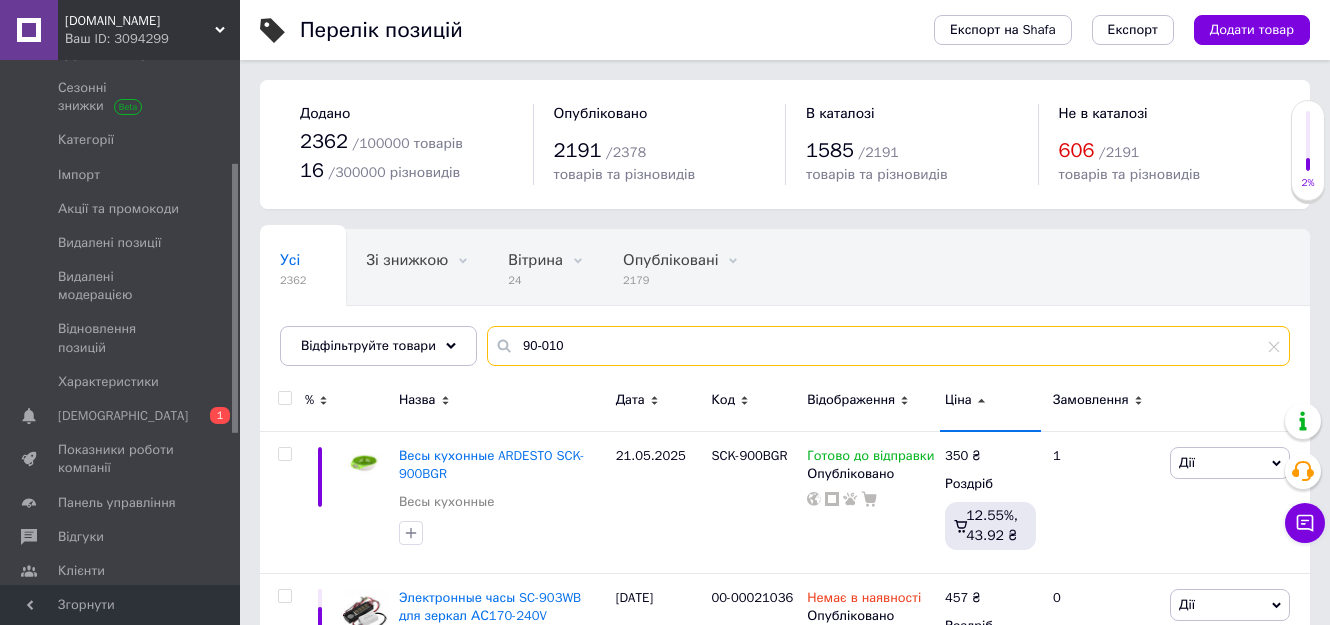 click on "90-010" at bounding box center [888, 346] 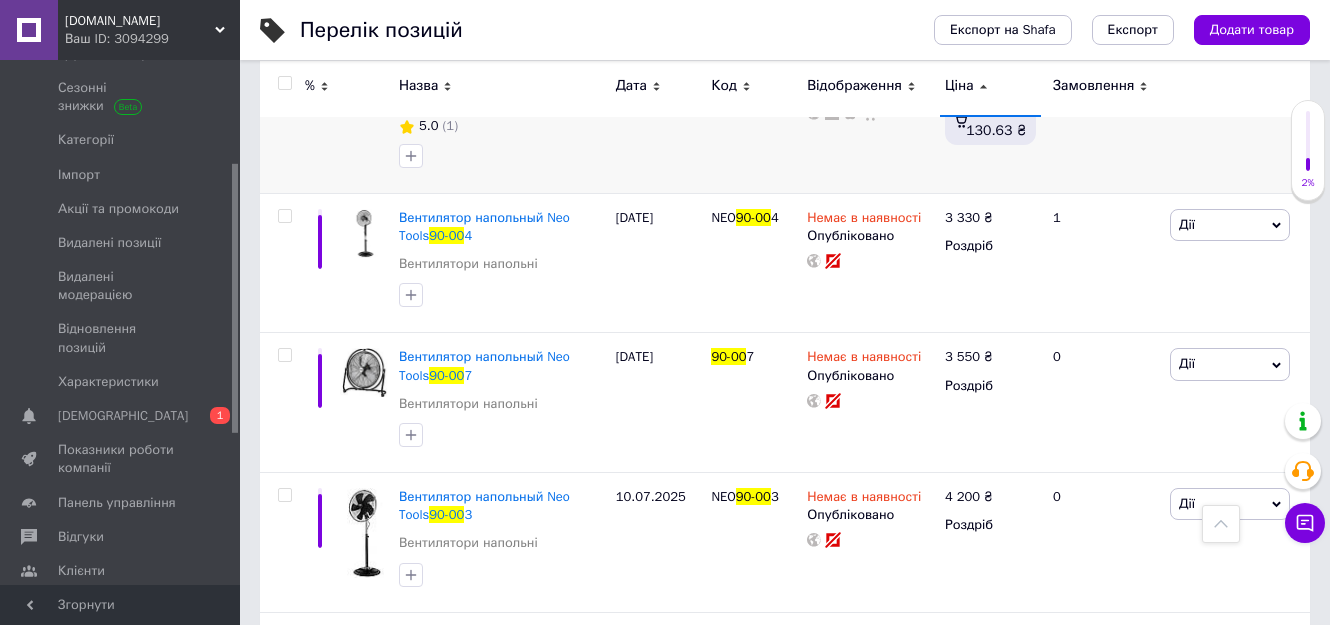 scroll, scrollTop: 1700, scrollLeft: 0, axis: vertical 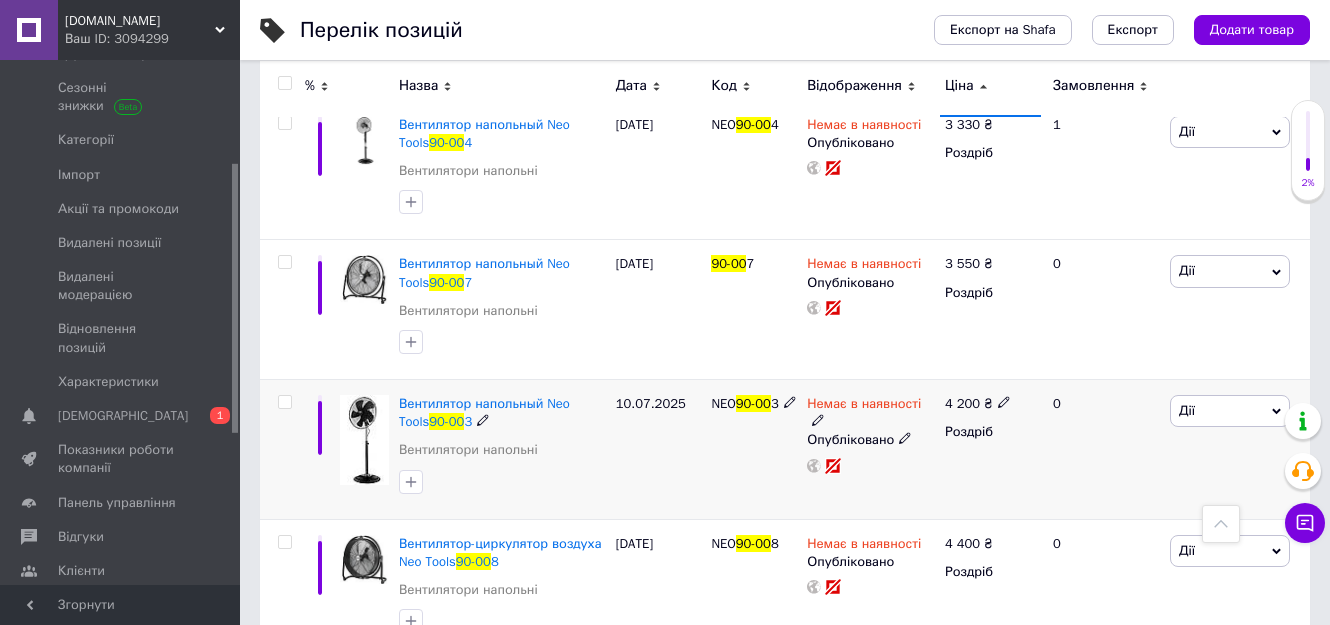 type on "90-00" 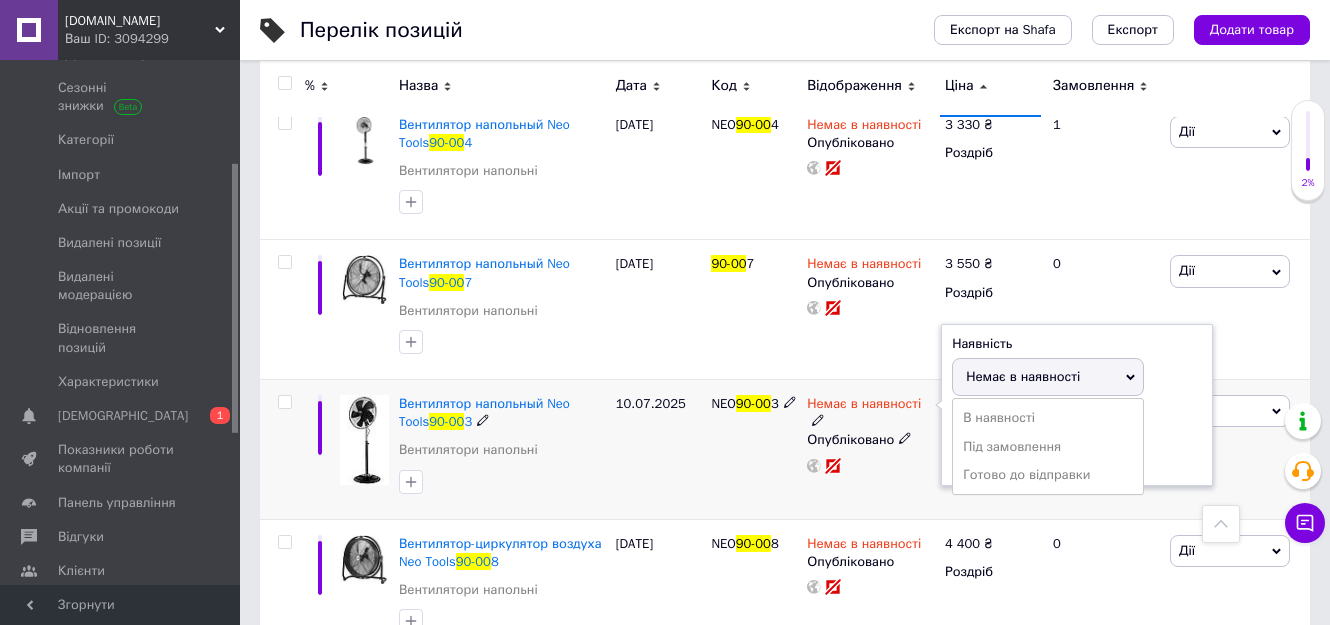 click on "В наявності" at bounding box center (1048, 418) 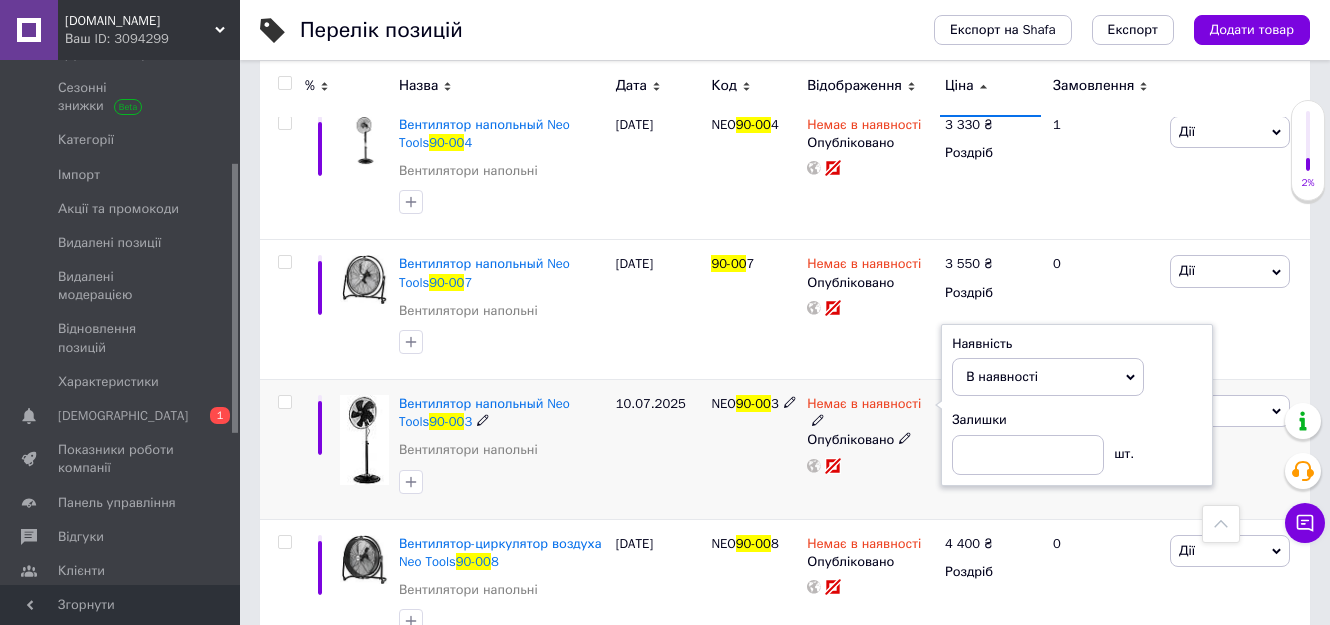 click on "10.07.2025" at bounding box center [659, 450] 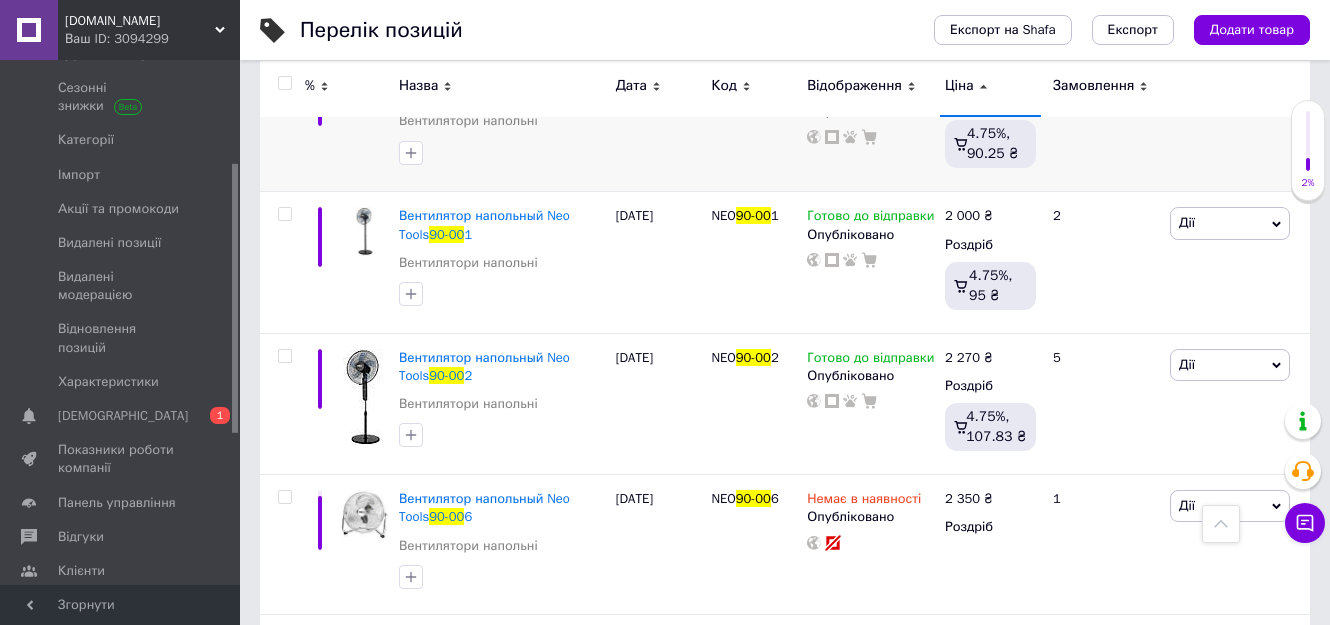 scroll, scrollTop: 1400, scrollLeft: 0, axis: vertical 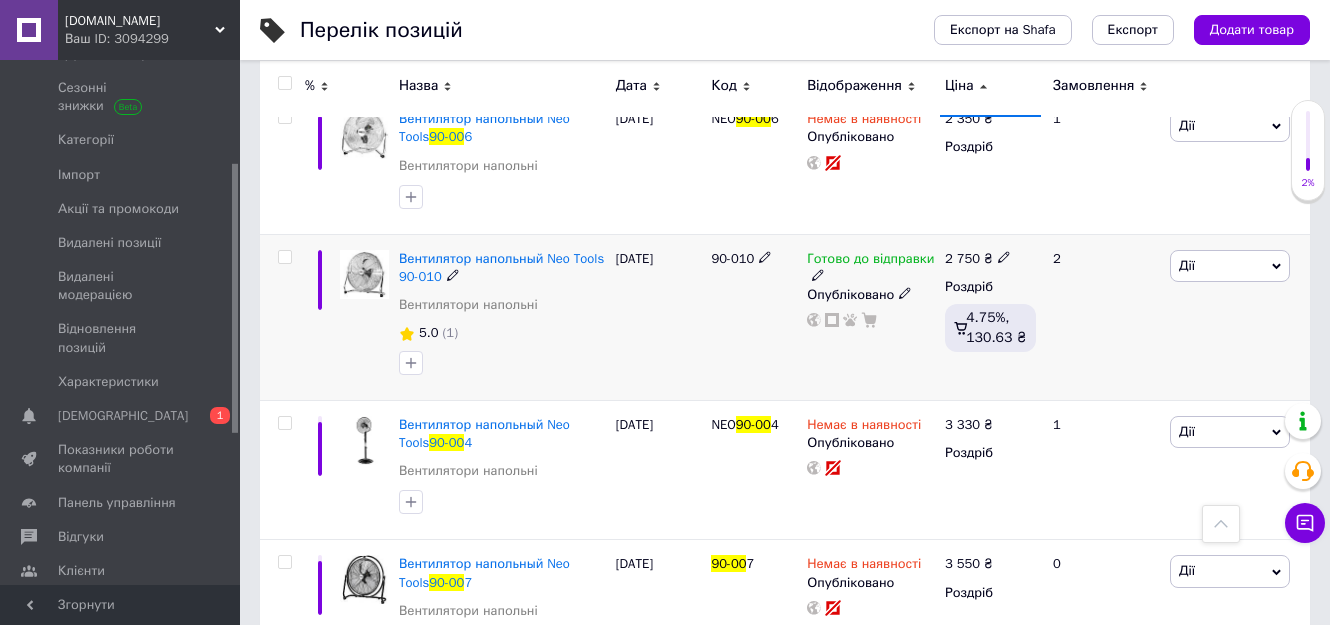 click on "Готово до відправки" at bounding box center (870, 261) 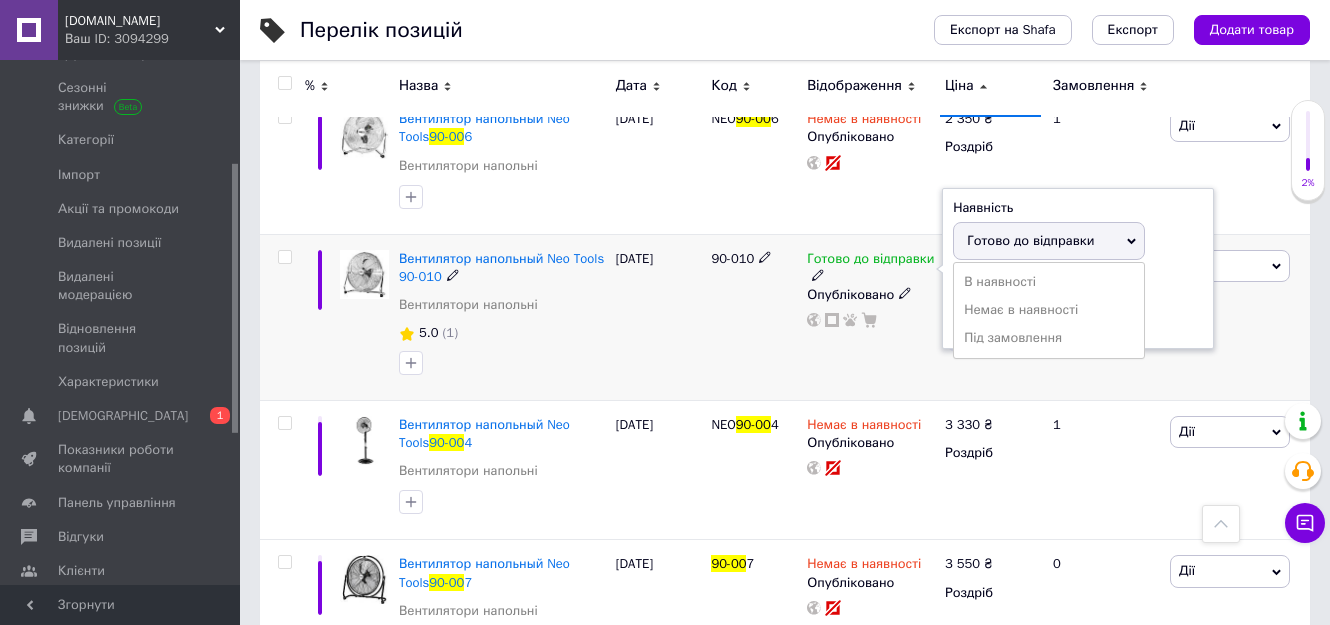 drag, startPoint x: 998, startPoint y: 309, endPoint x: 988, endPoint y: 316, distance: 12.206555 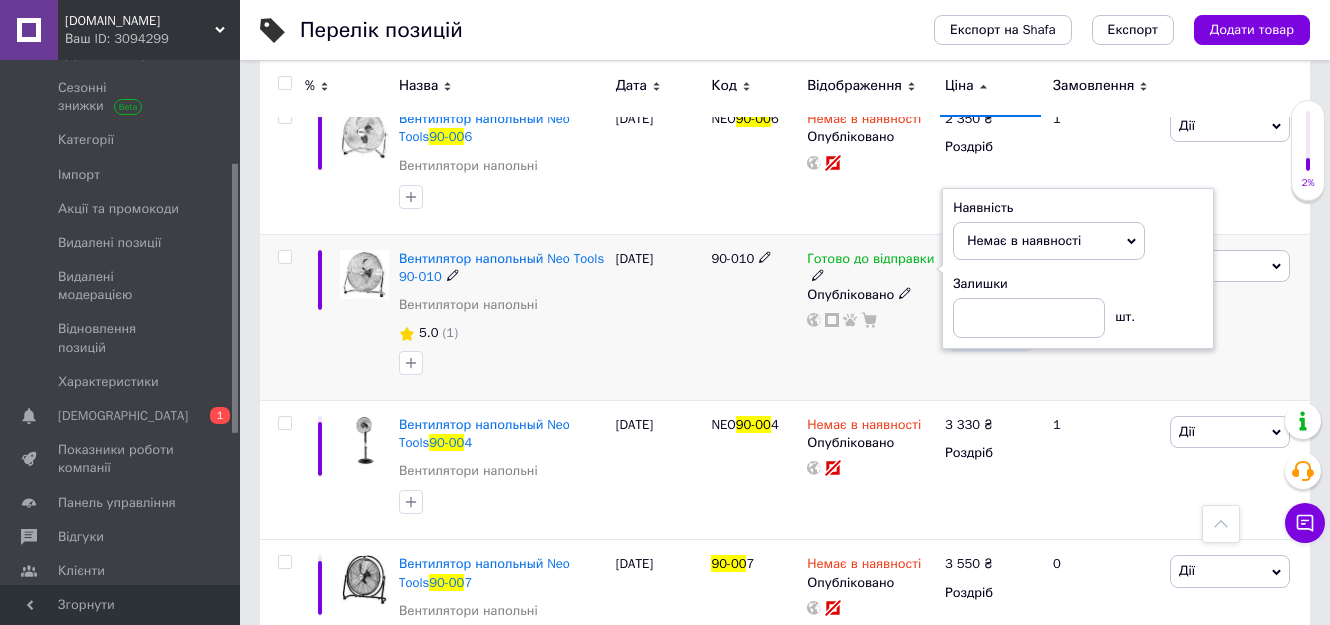 click on "90-010" at bounding box center (754, 317) 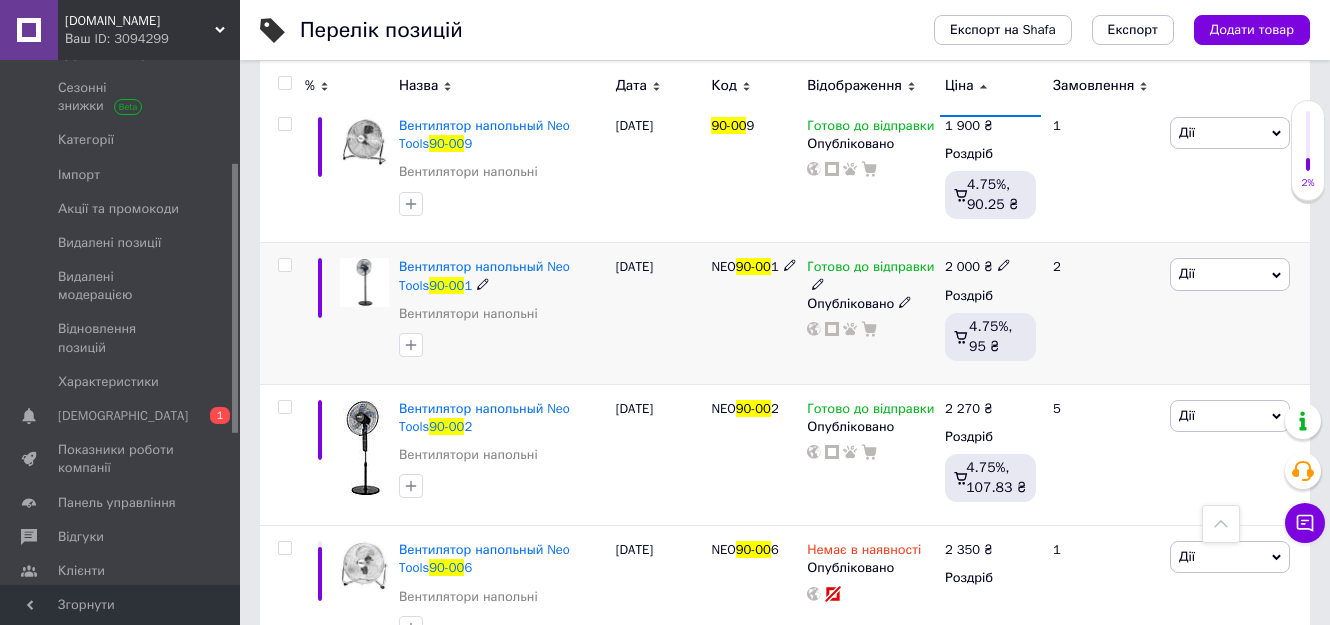 scroll, scrollTop: 953, scrollLeft: 0, axis: vertical 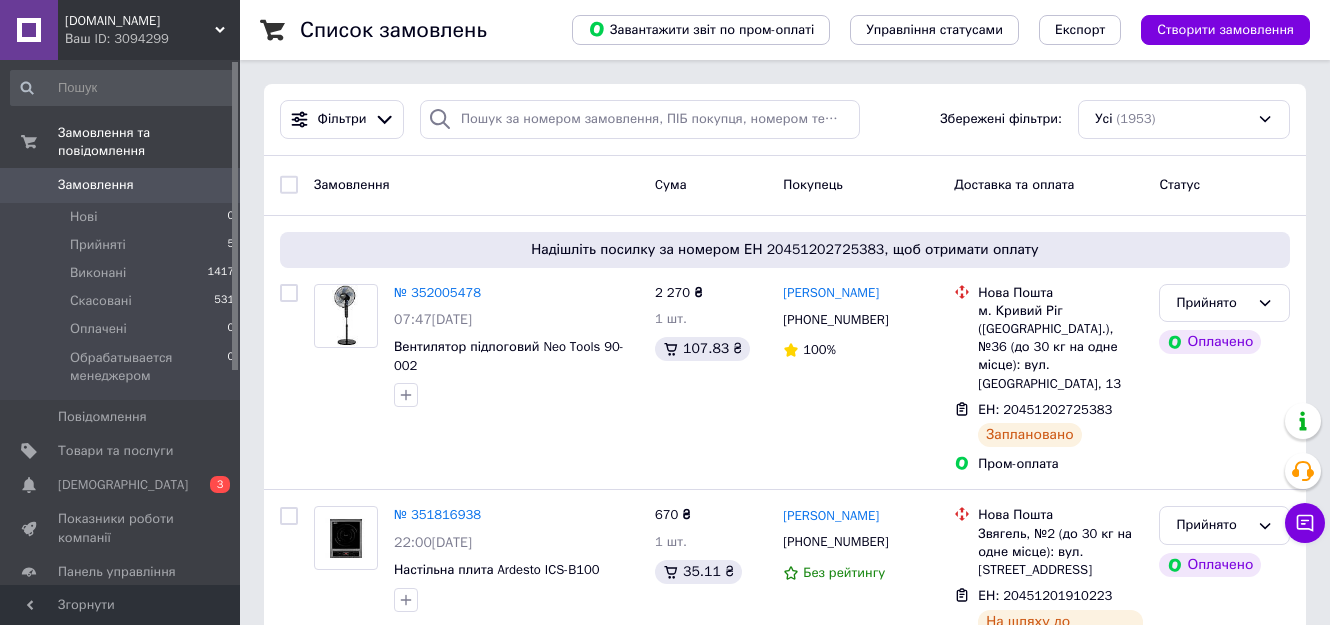 drag, startPoint x: 145, startPoint y: 469, endPoint x: 170, endPoint y: 471, distance: 25.079872 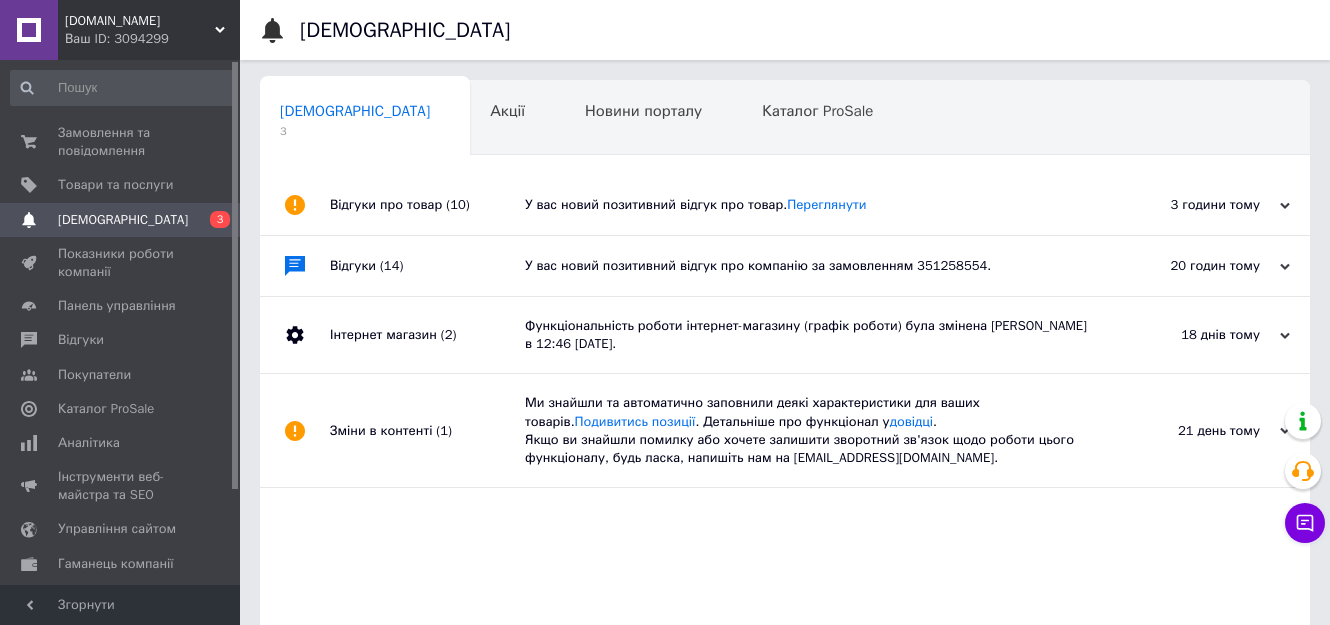 click on "У вас новий позитивний відгук про товар.  Переглянути" at bounding box center (807, 205) 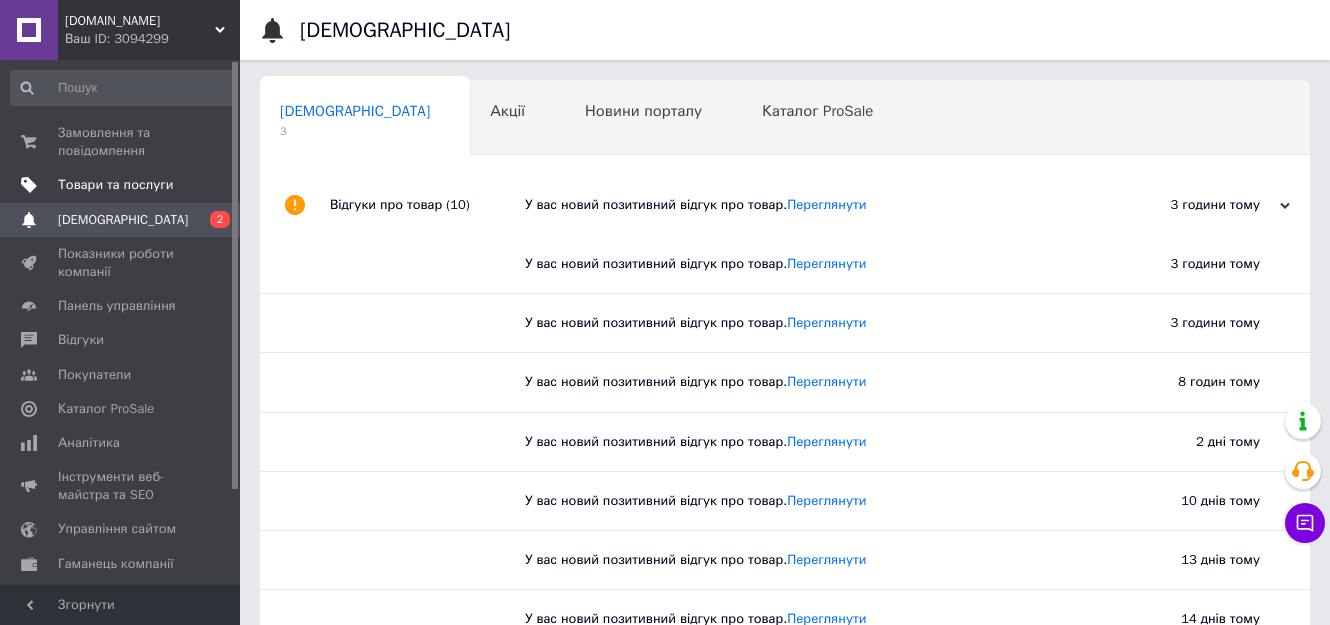 click on "Товари та послуги" at bounding box center [115, 185] 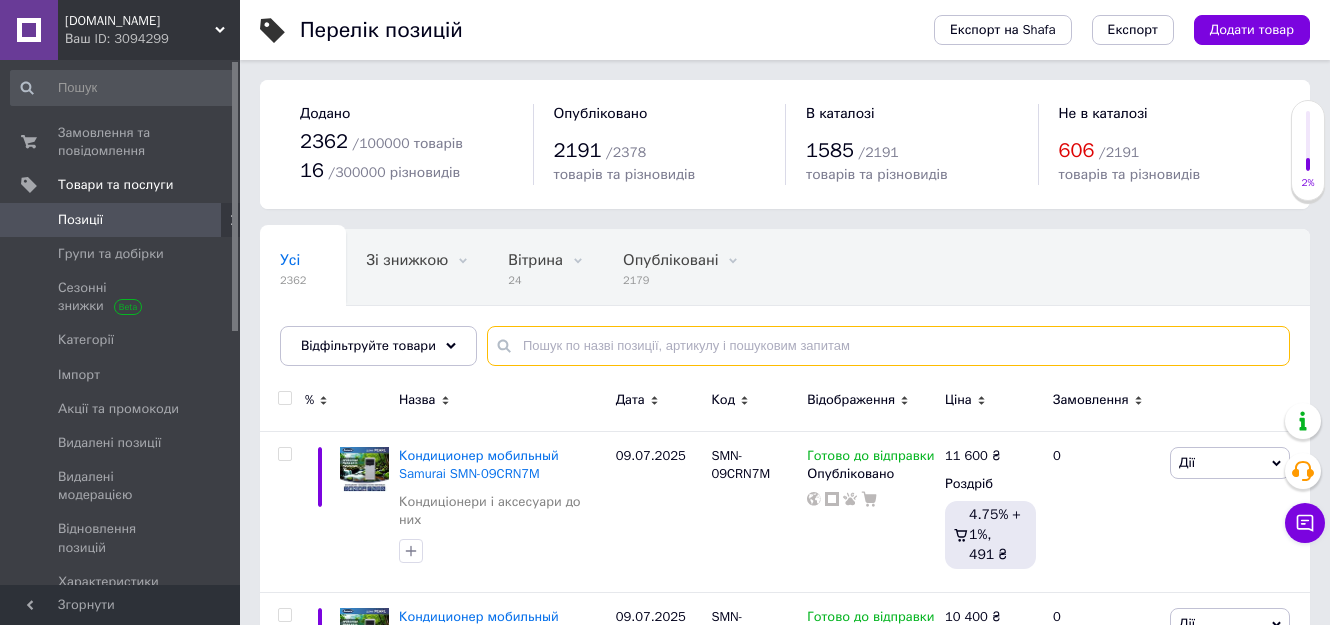 paste on "ARD-ACM09" 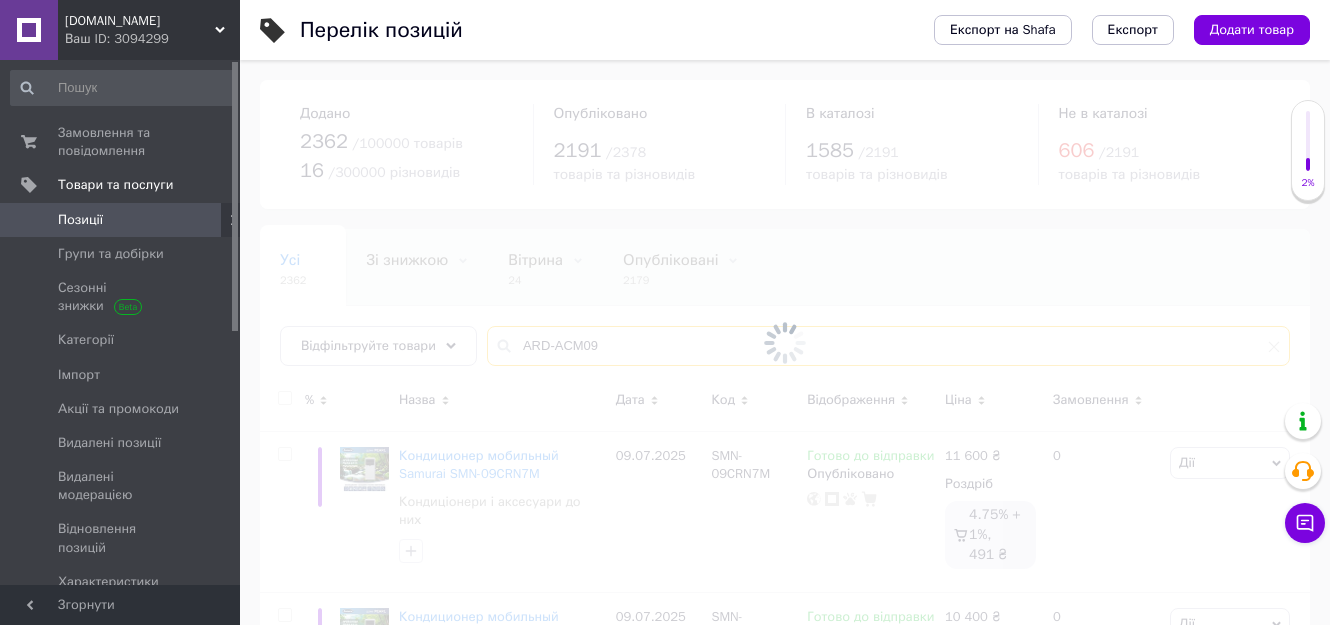 type on "ARD-ACM09" 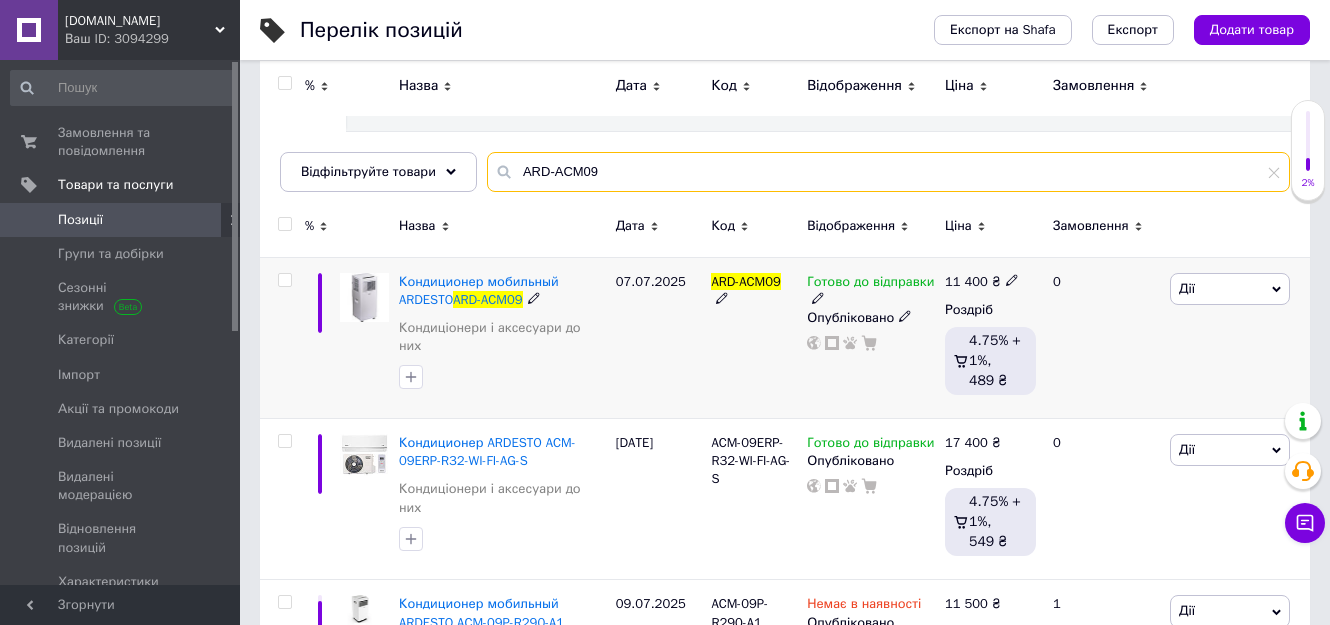 scroll, scrollTop: 0, scrollLeft: 0, axis: both 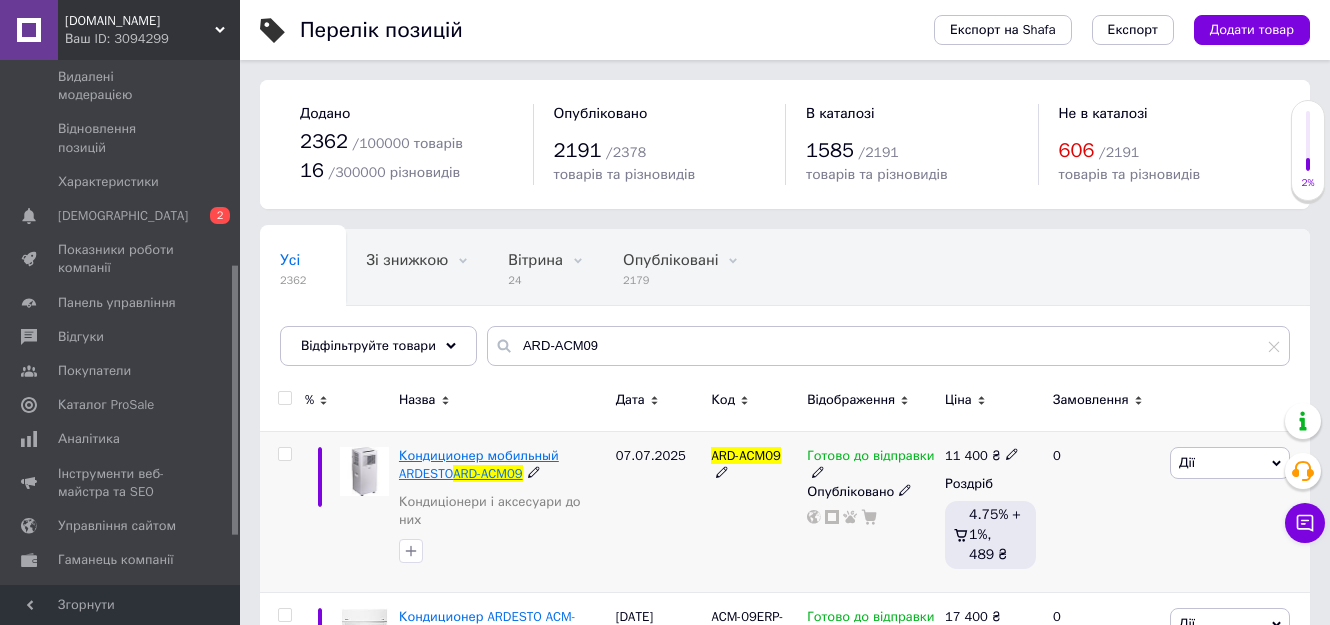 click on "Кондиционер мобильный  ARDESTO" at bounding box center [479, 464] 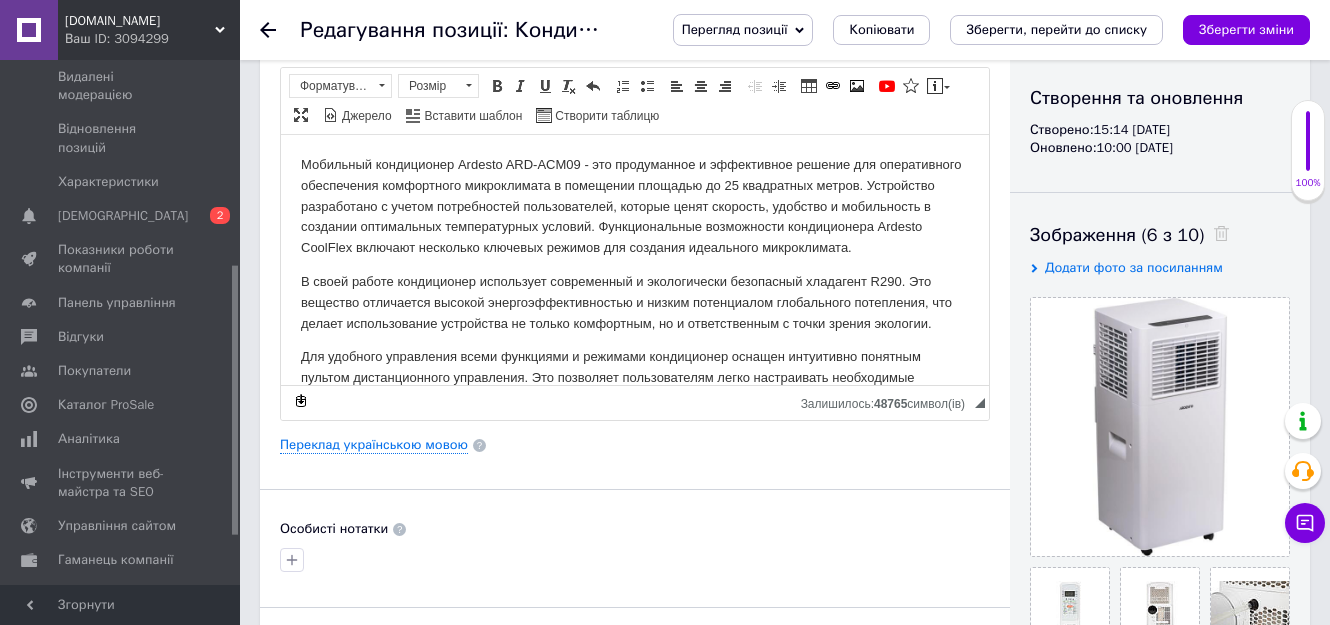 scroll, scrollTop: 0, scrollLeft: 0, axis: both 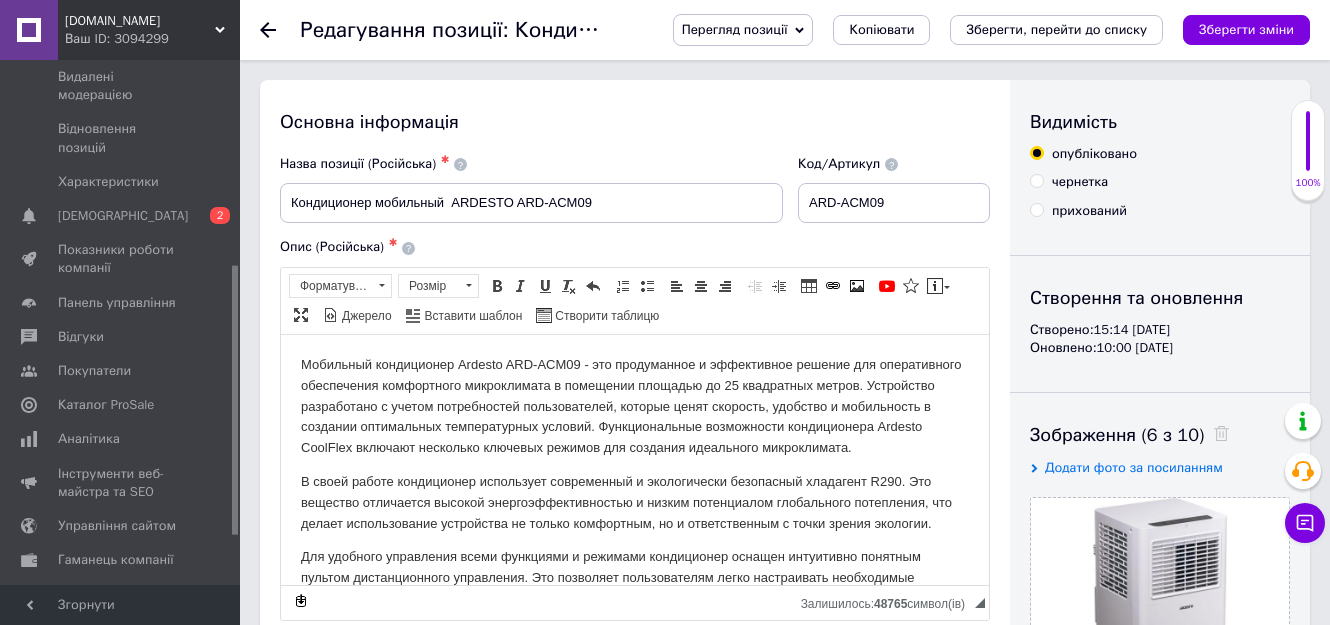 click 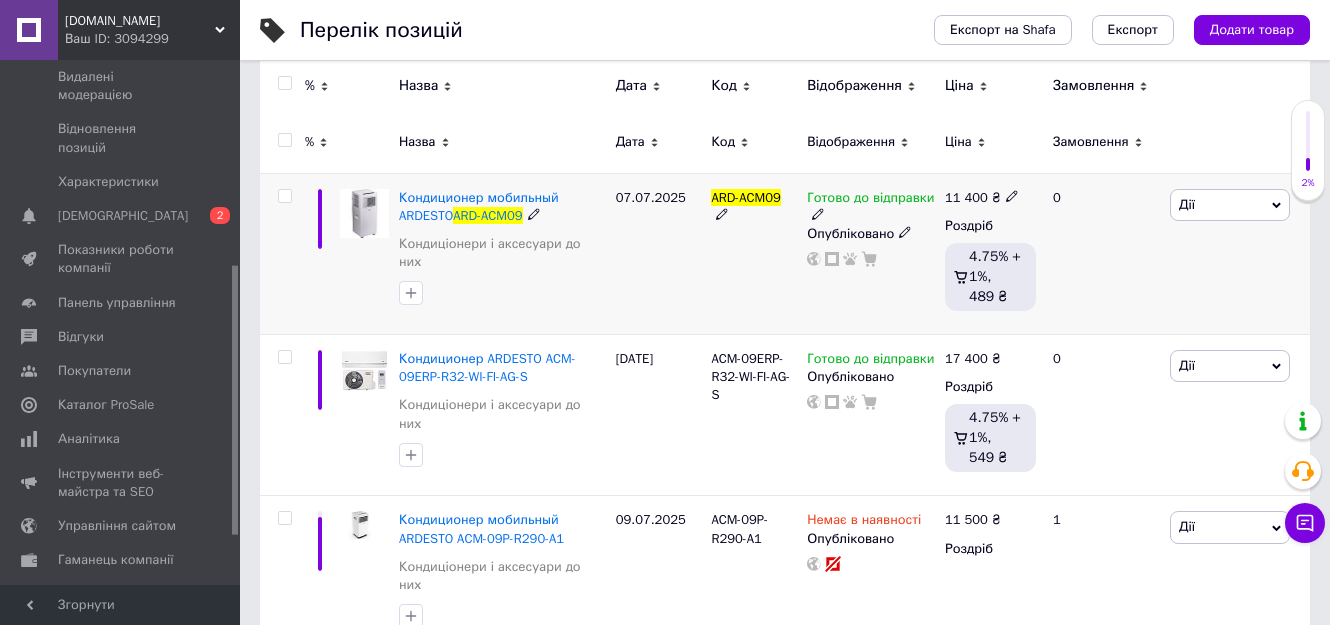 scroll, scrollTop: 288, scrollLeft: 0, axis: vertical 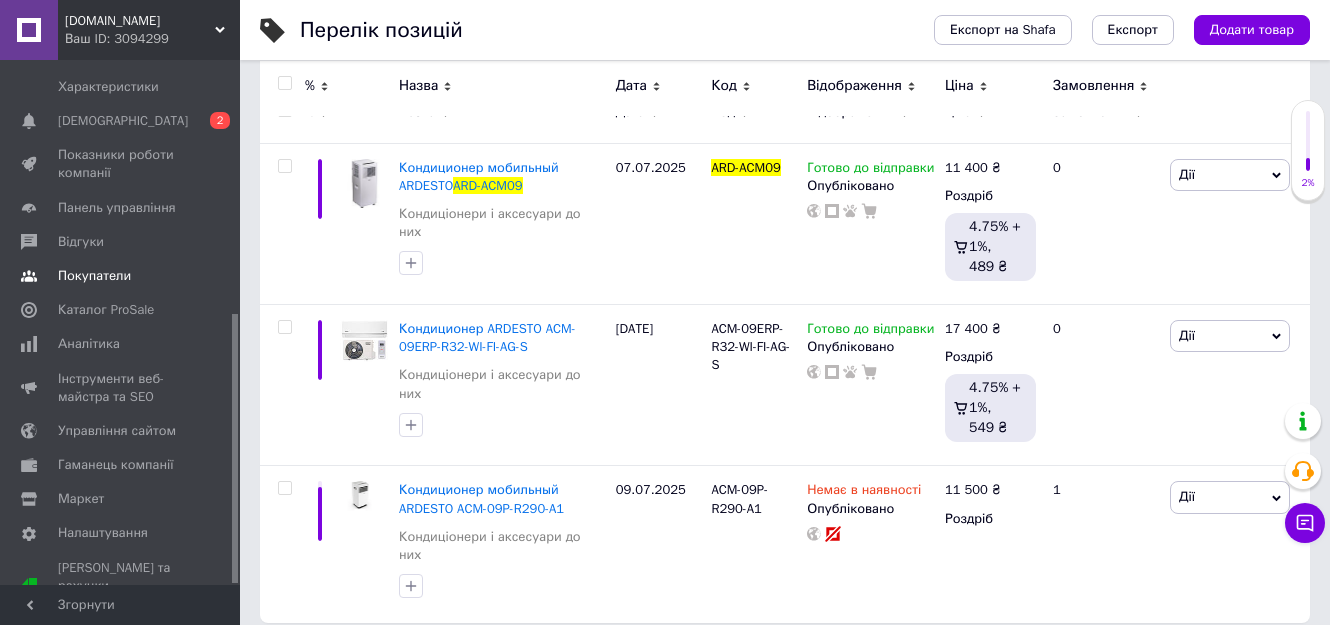 click on "Покупатели" at bounding box center (94, 276) 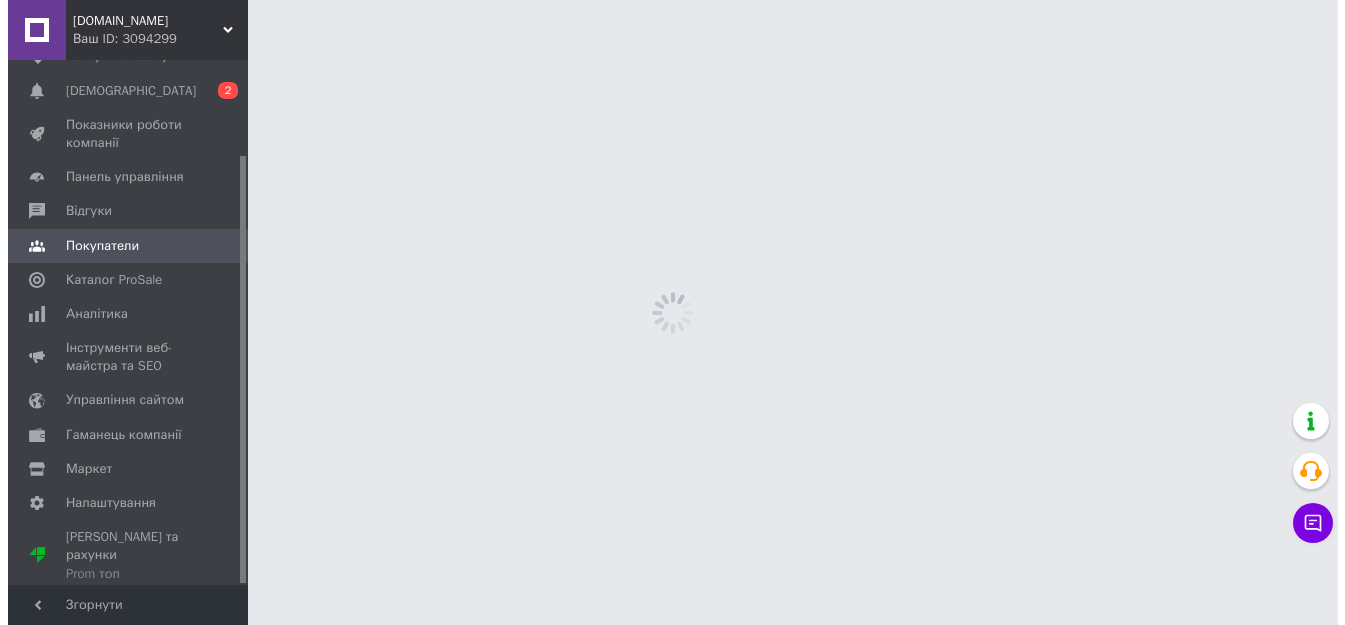 scroll, scrollTop: 0, scrollLeft: 0, axis: both 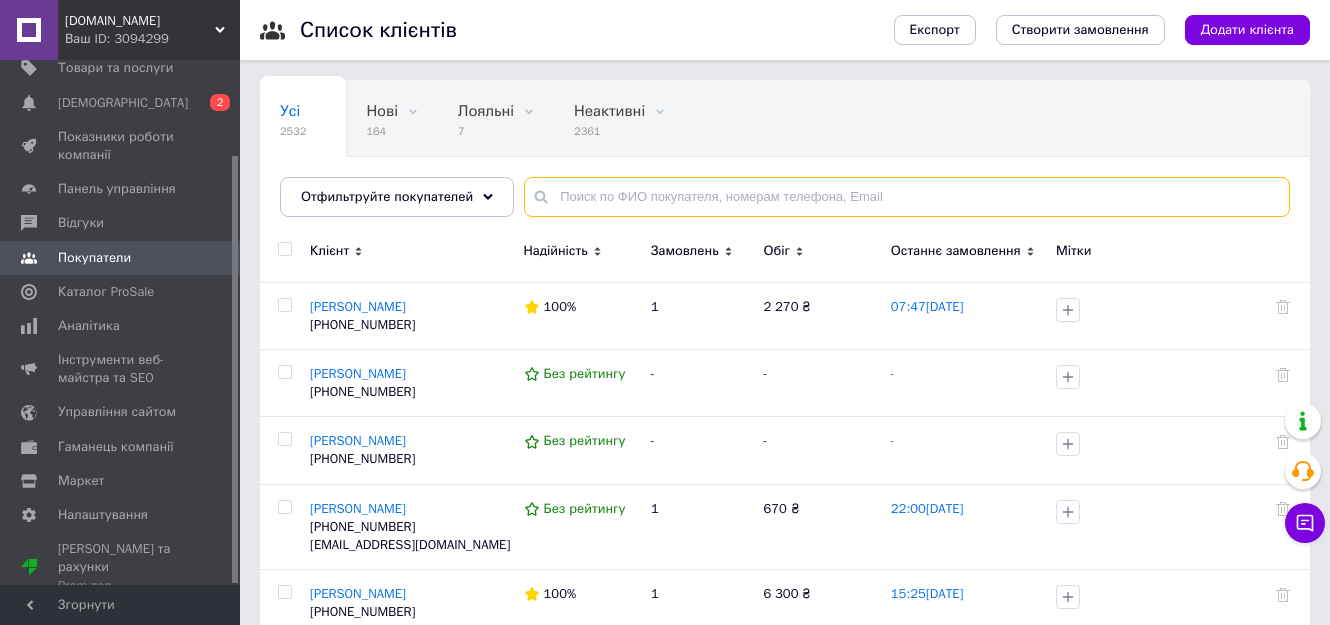 click at bounding box center (907, 197) 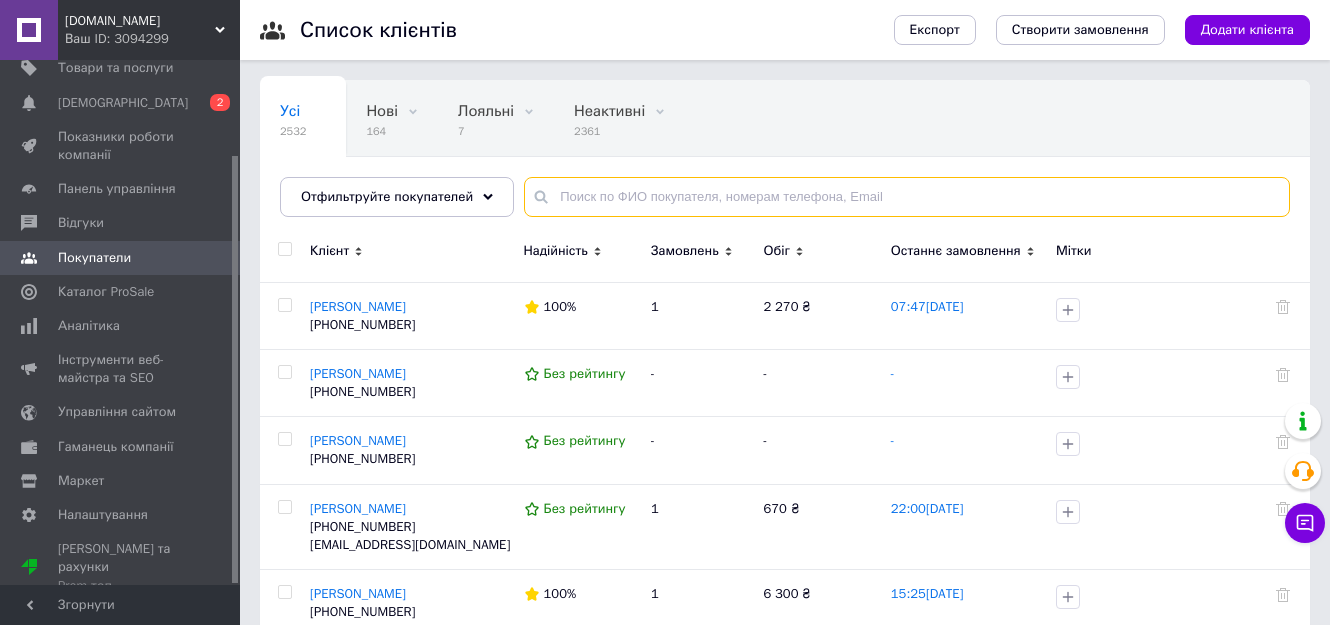 paste on "+380 (66) 009 08 10" 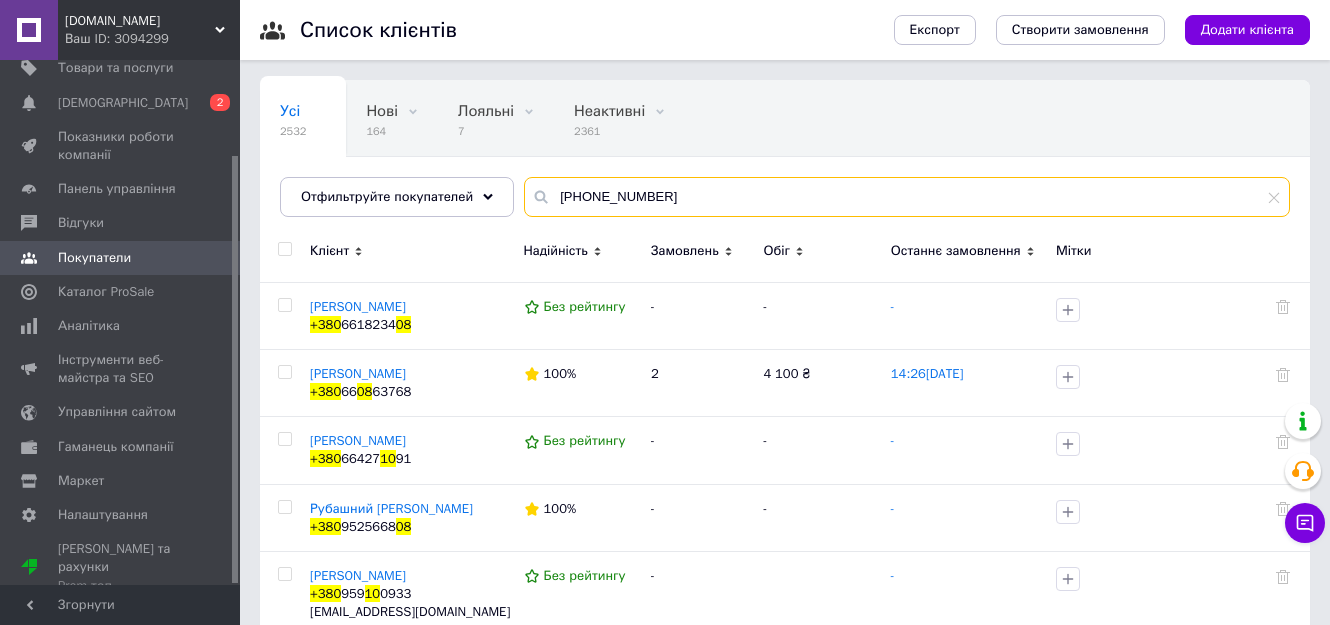 click on "+380 (66) 009 08 10" at bounding box center (907, 197) 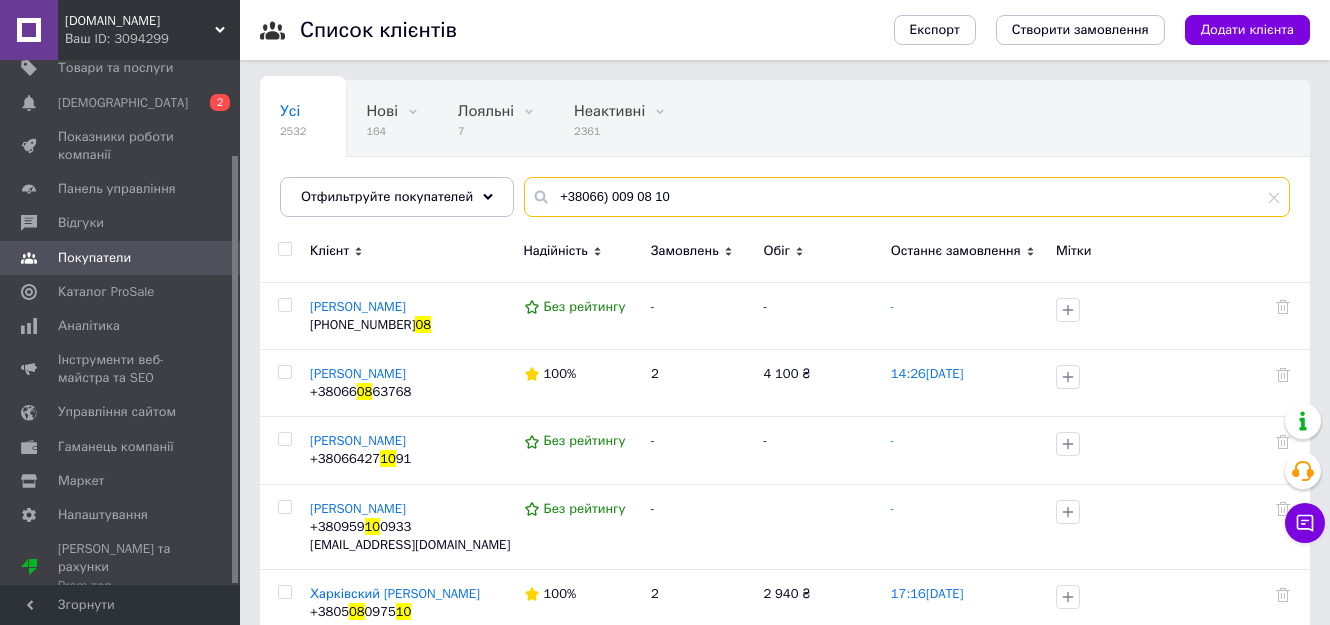 click on "+38066) 009 08 10" at bounding box center (907, 197) 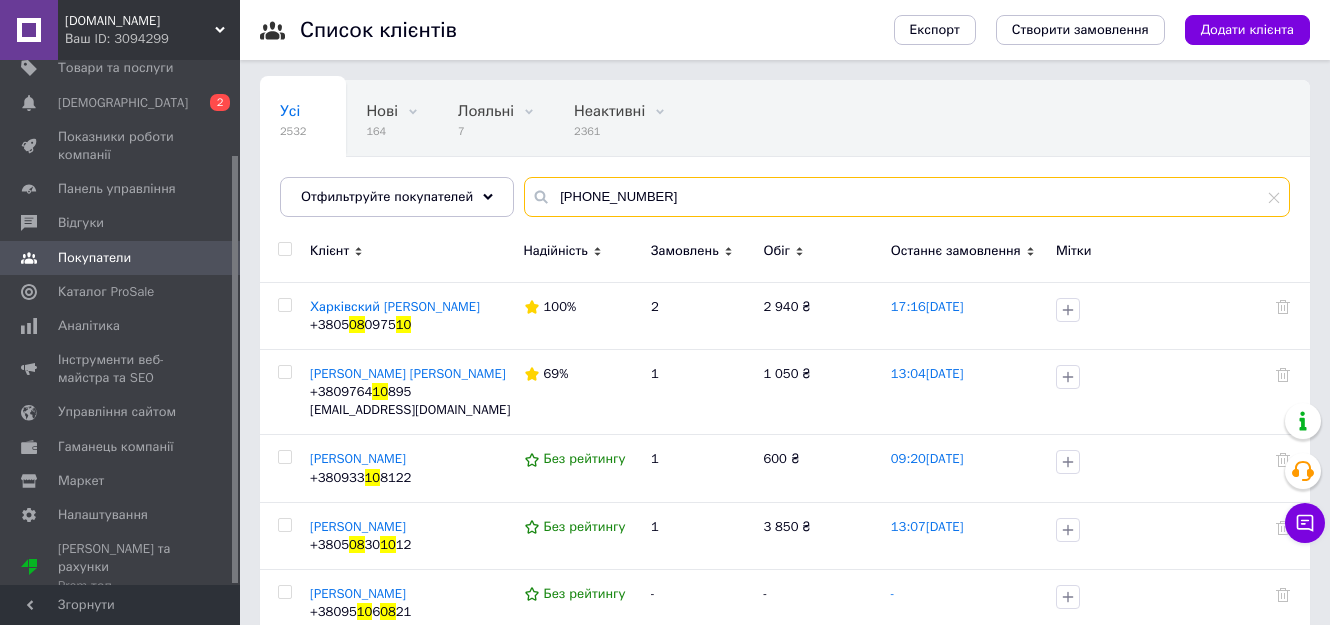 click on "+38066009 08 10" at bounding box center [907, 197] 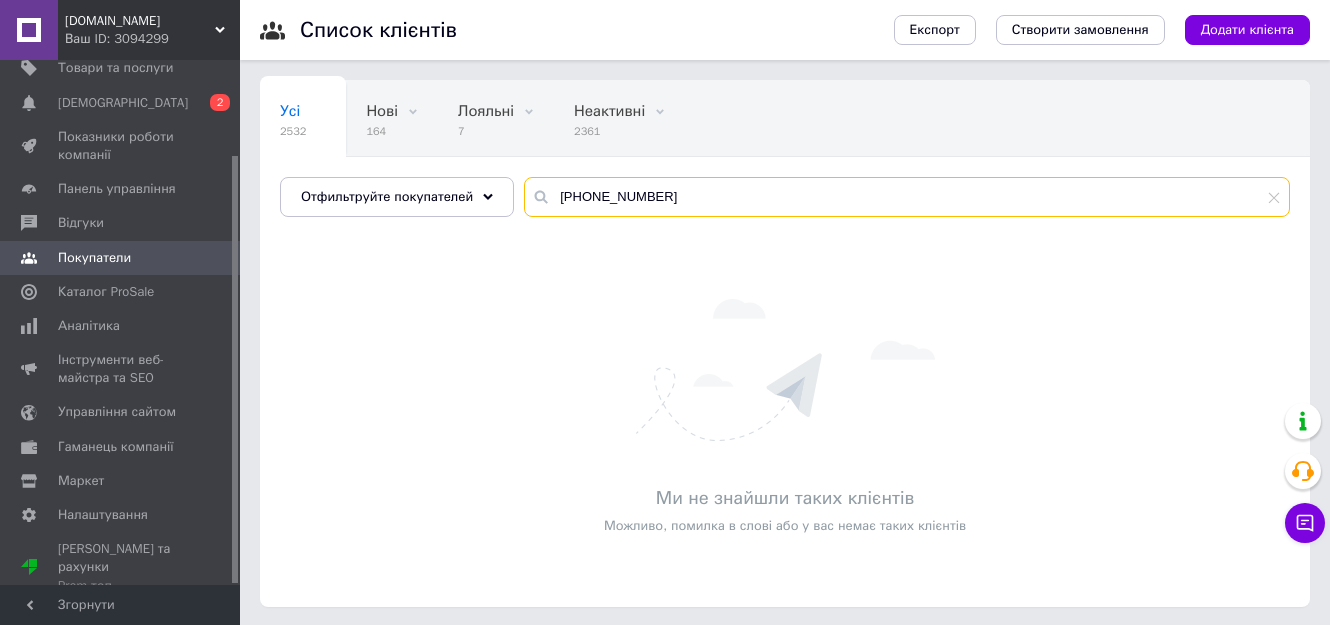 click on "+3806600908 10" at bounding box center [907, 197] 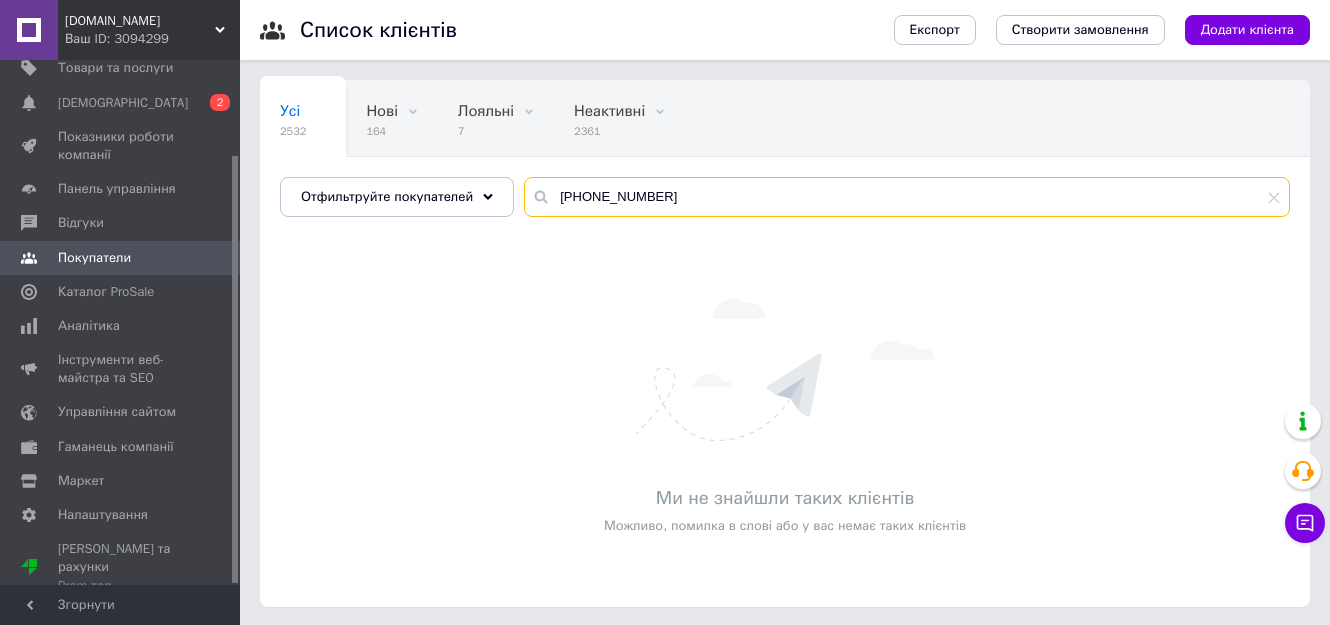 drag, startPoint x: 652, startPoint y: 199, endPoint x: 543, endPoint y: 201, distance: 109.01835 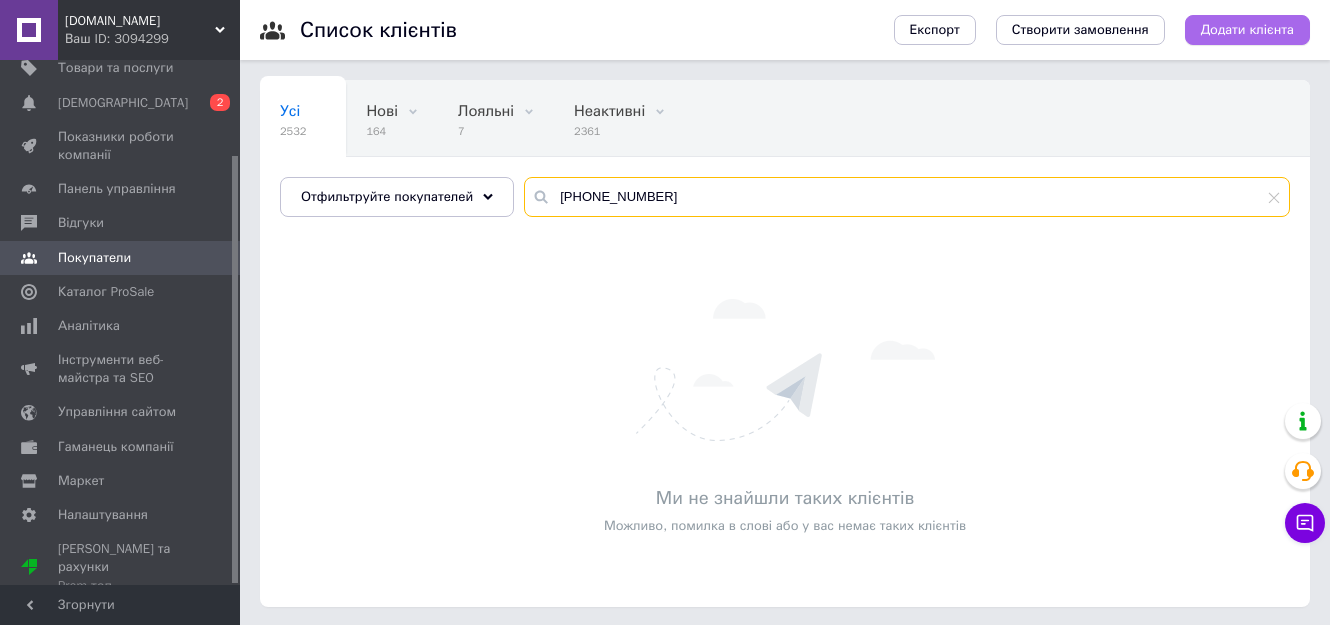 type on "+380660090810" 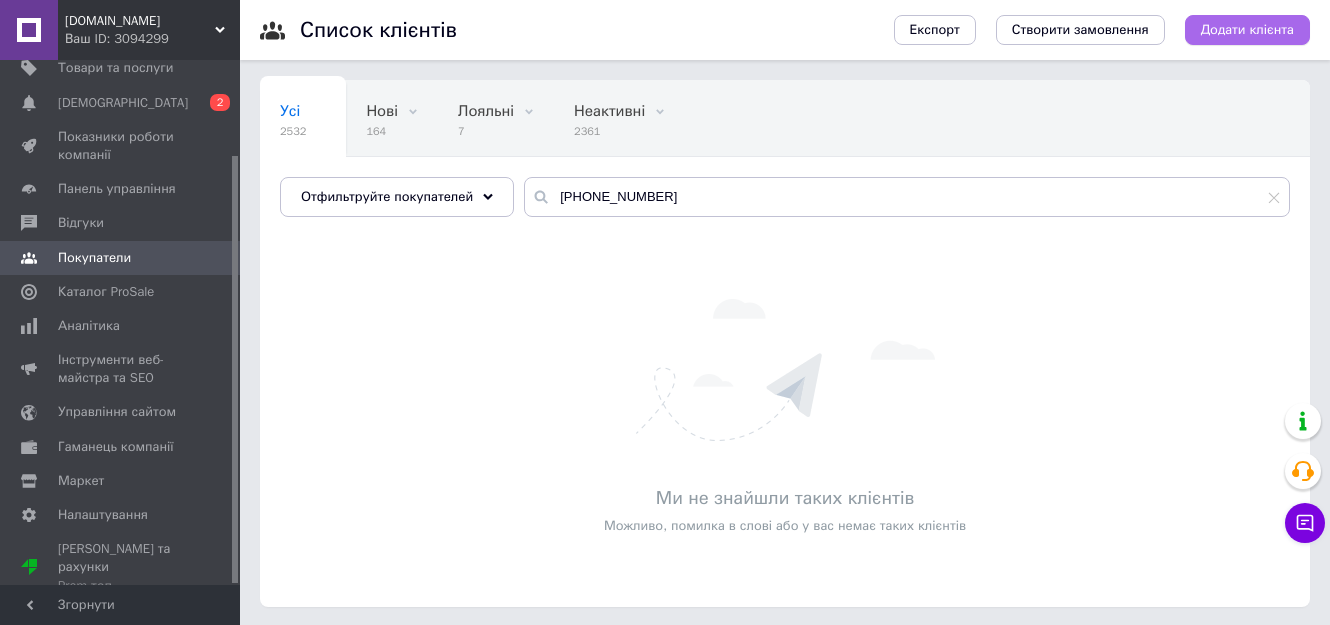 click on "Додати клієнта" at bounding box center [1247, 30] 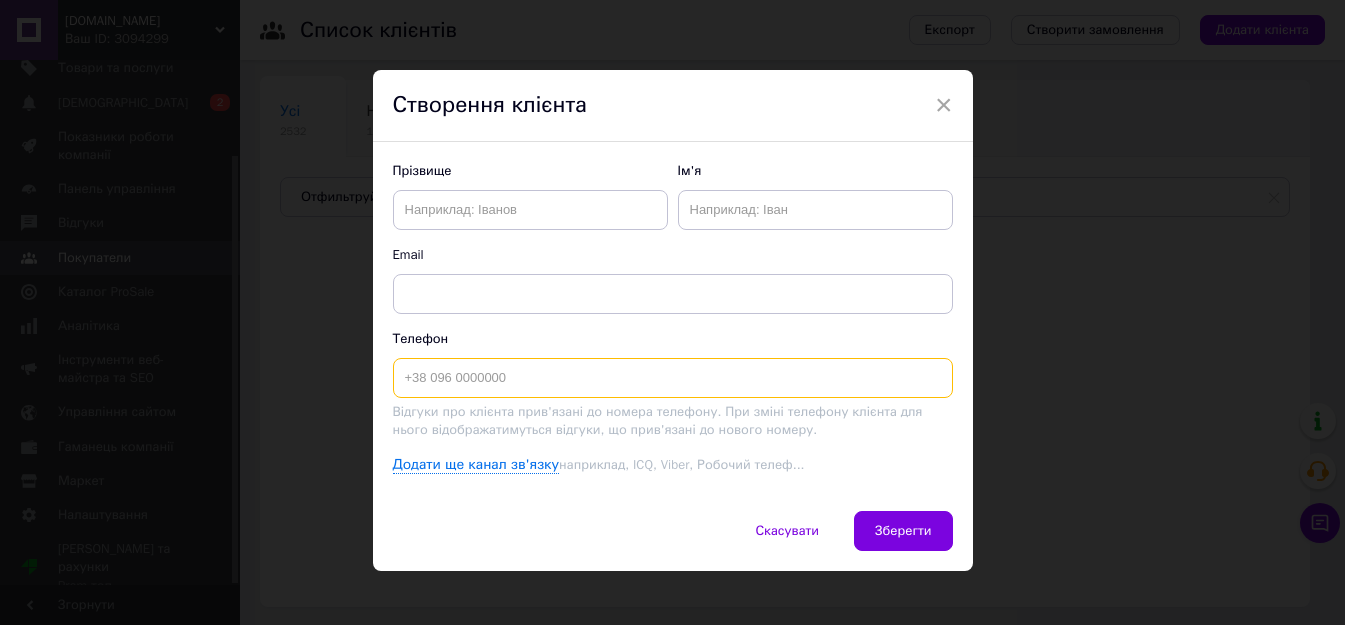 click at bounding box center (673, 378) 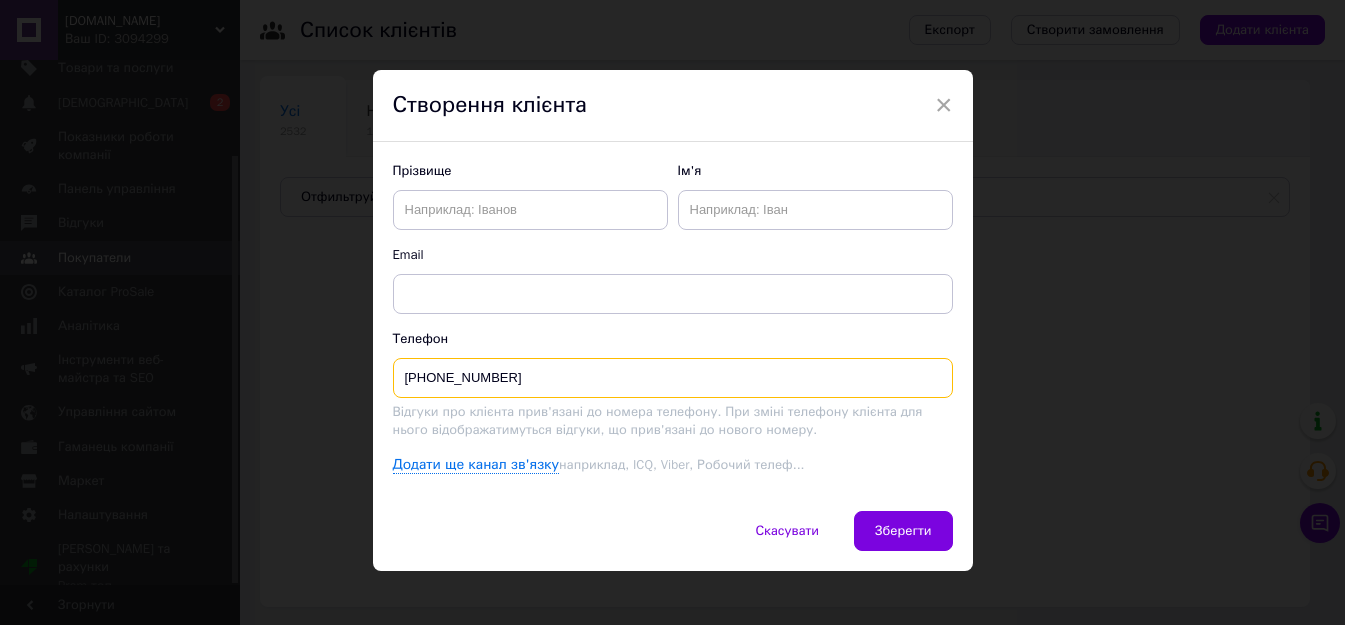 type on "+380660090810" 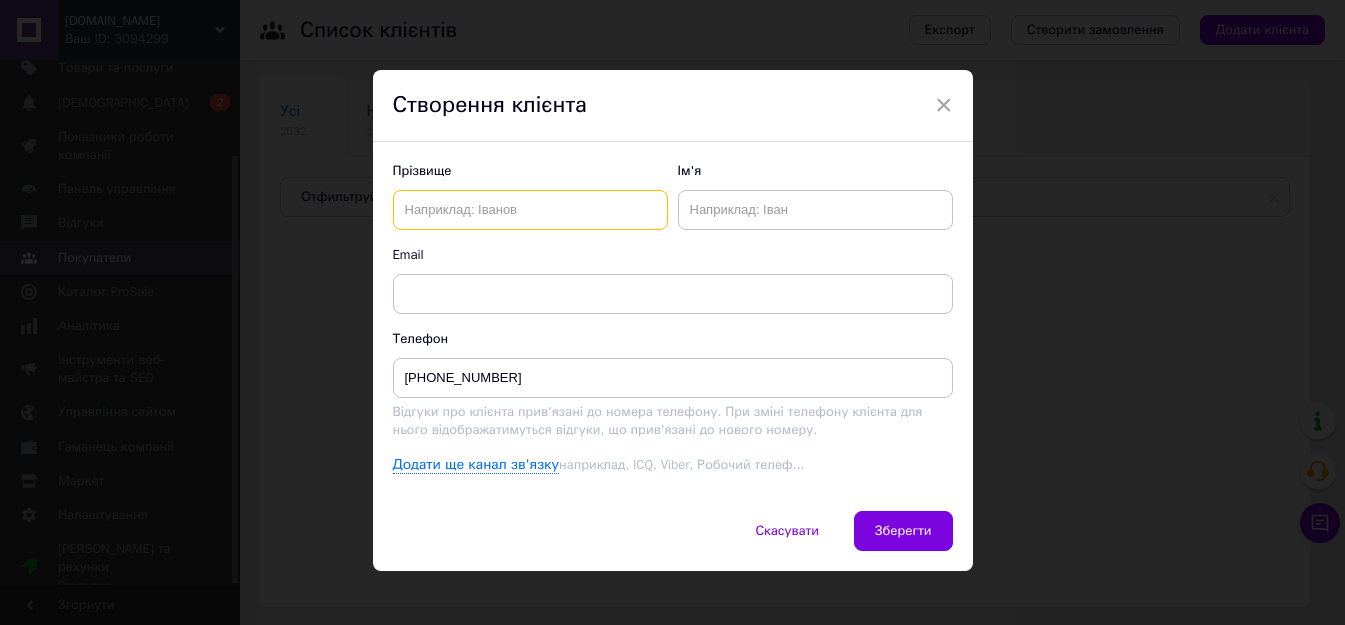 click at bounding box center (530, 210) 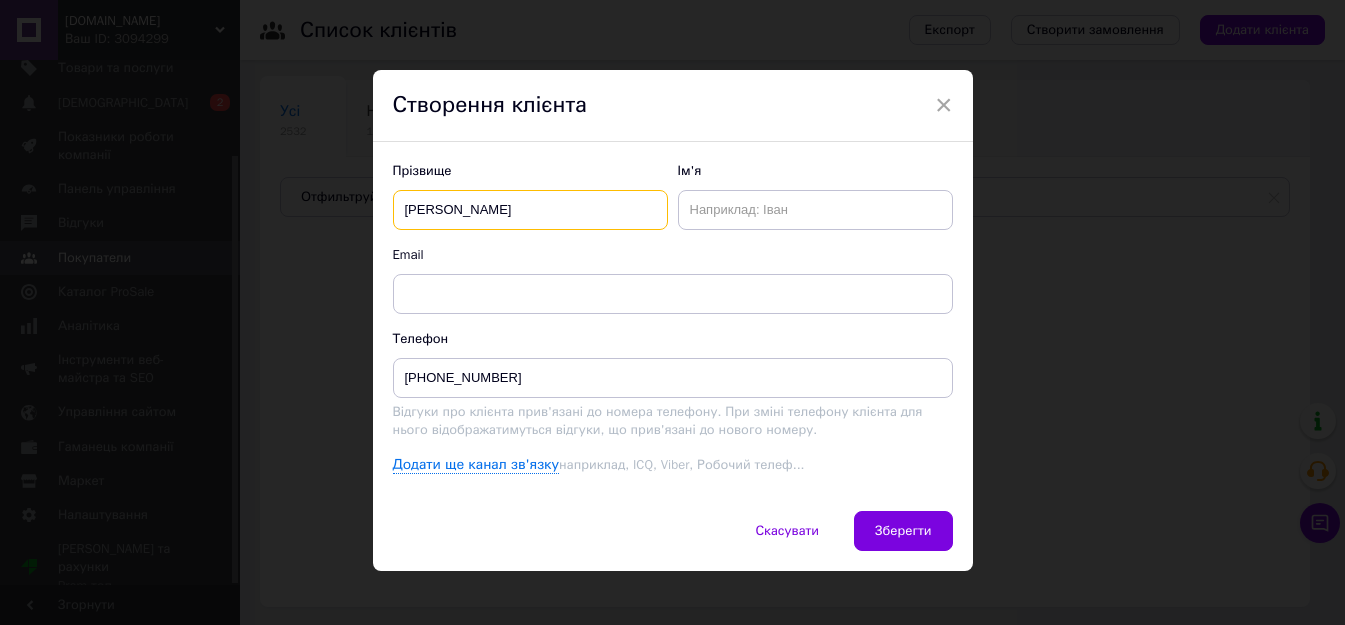 type on "Мазур" 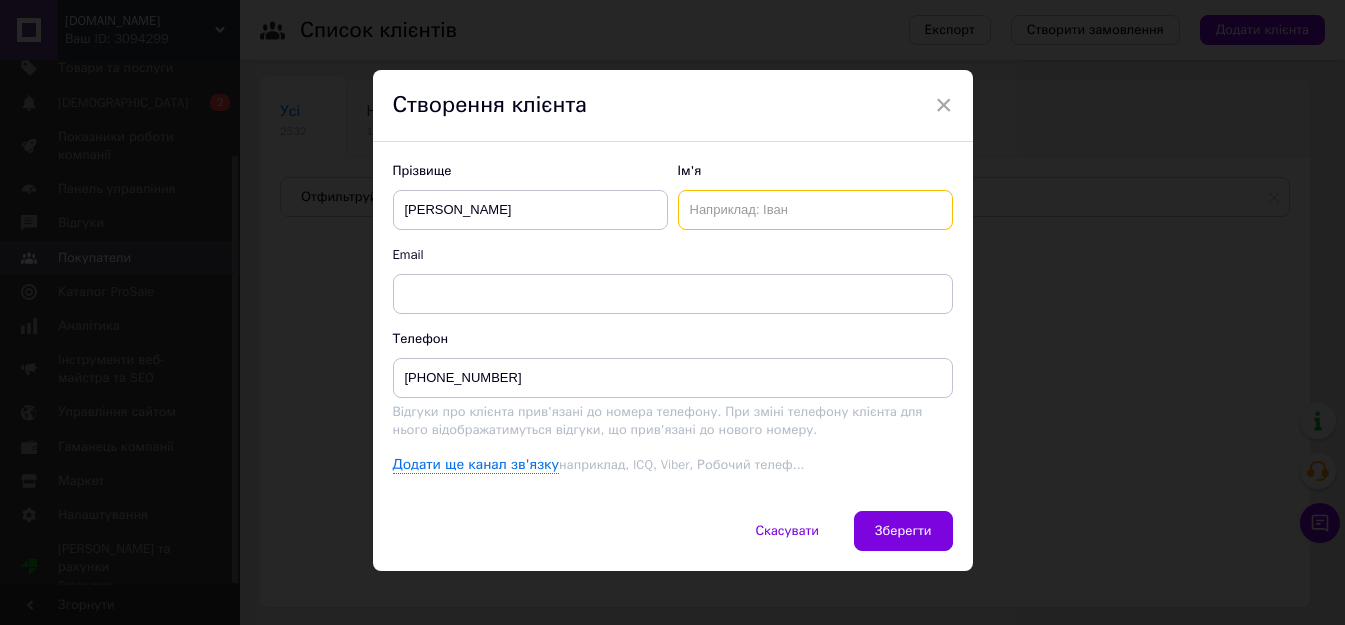 click at bounding box center [815, 210] 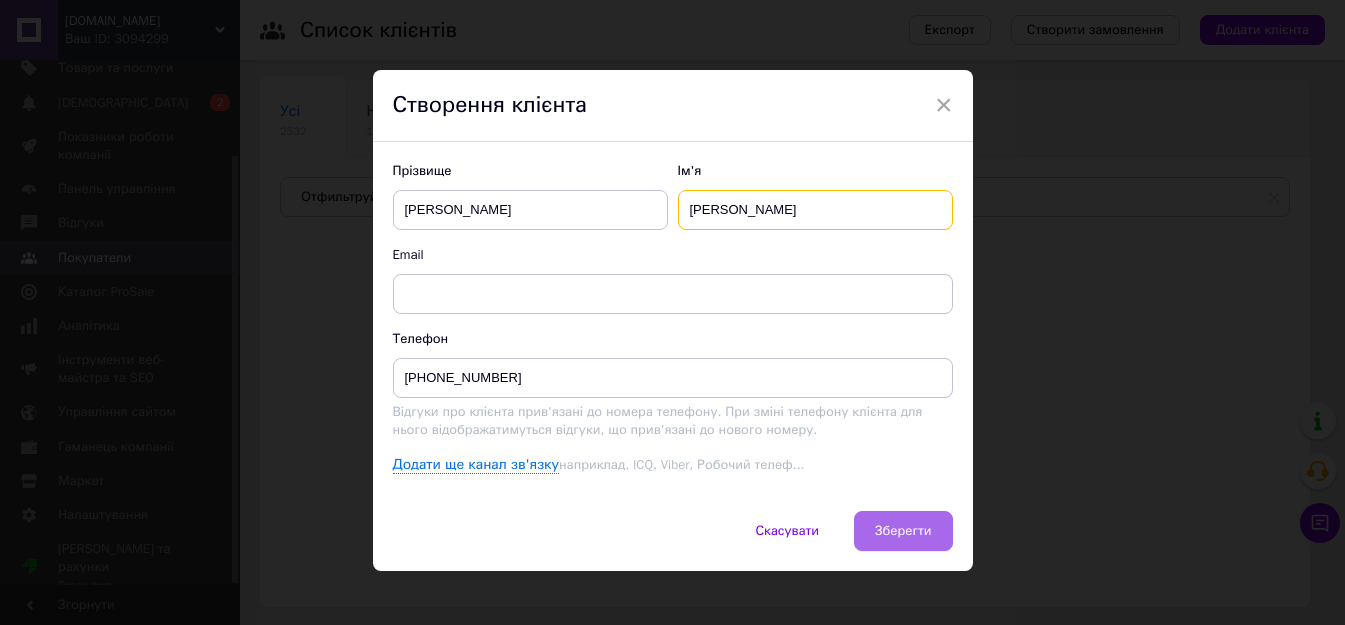 type on "Олег" 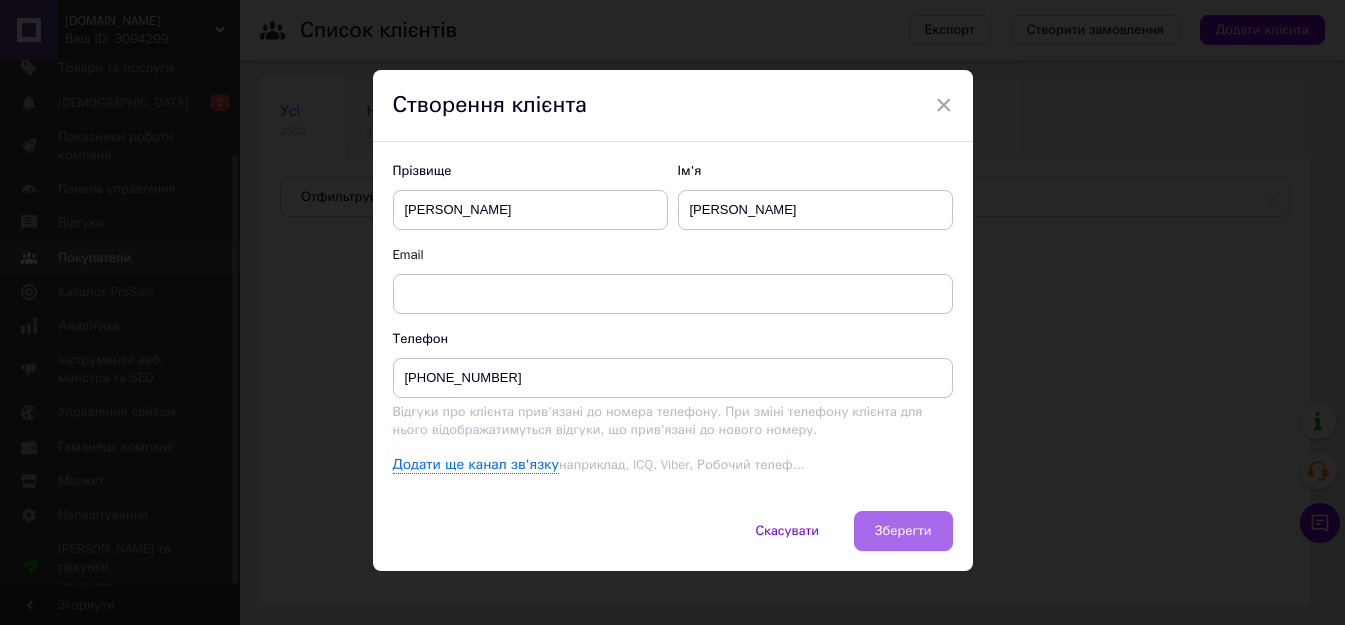 click on "Зберегти" at bounding box center [903, 531] 